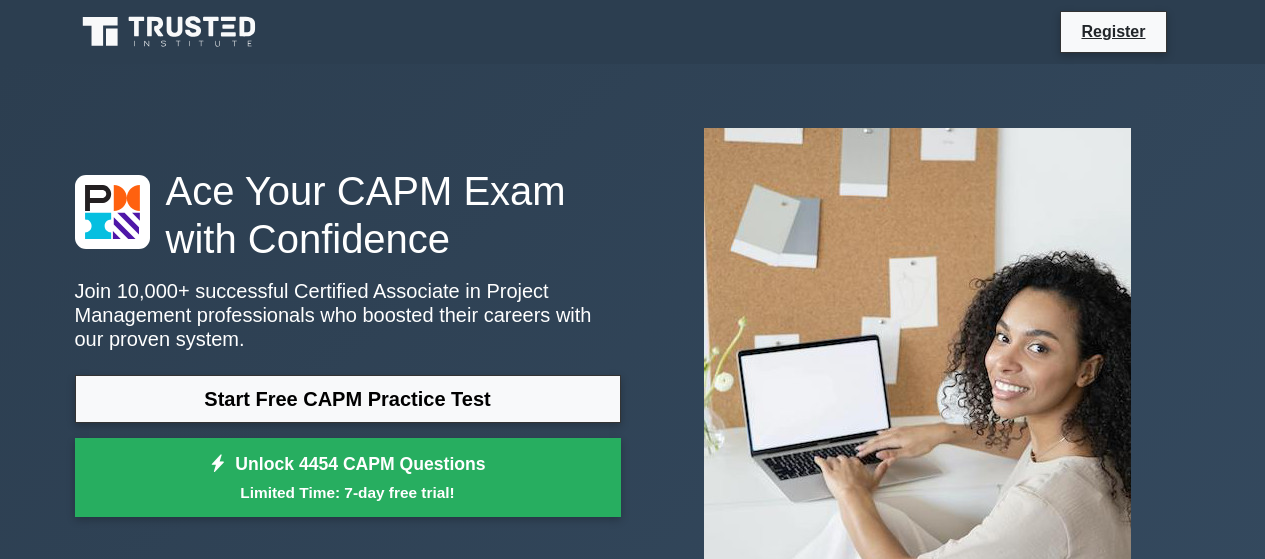 scroll, scrollTop: 0, scrollLeft: 0, axis: both 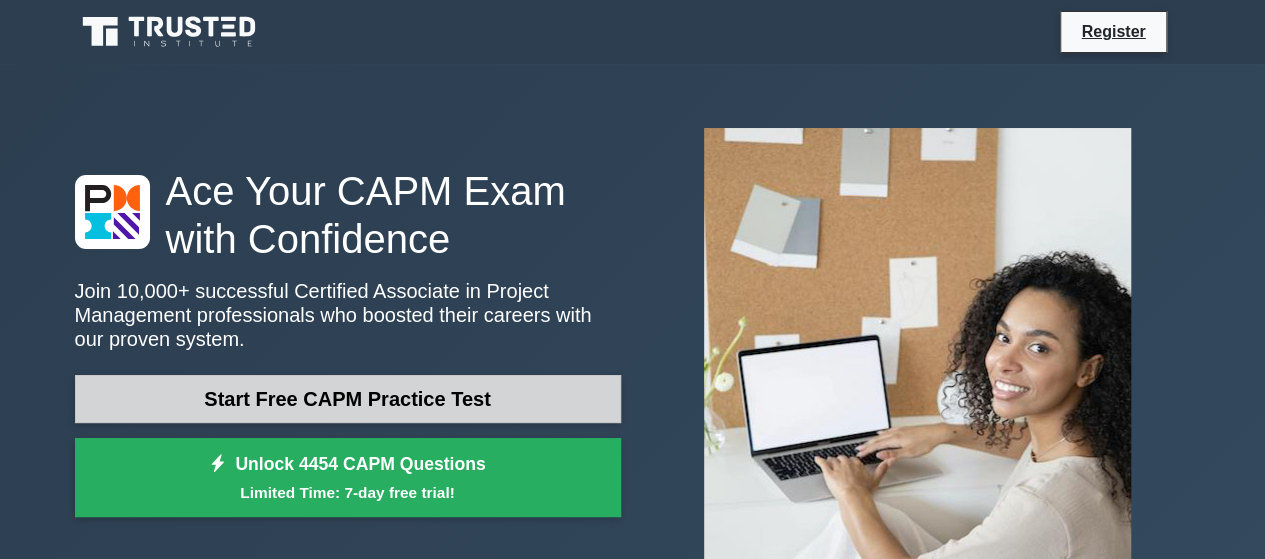 click on "Start Free CAPM Practice Test" at bounding box center (348, 399) 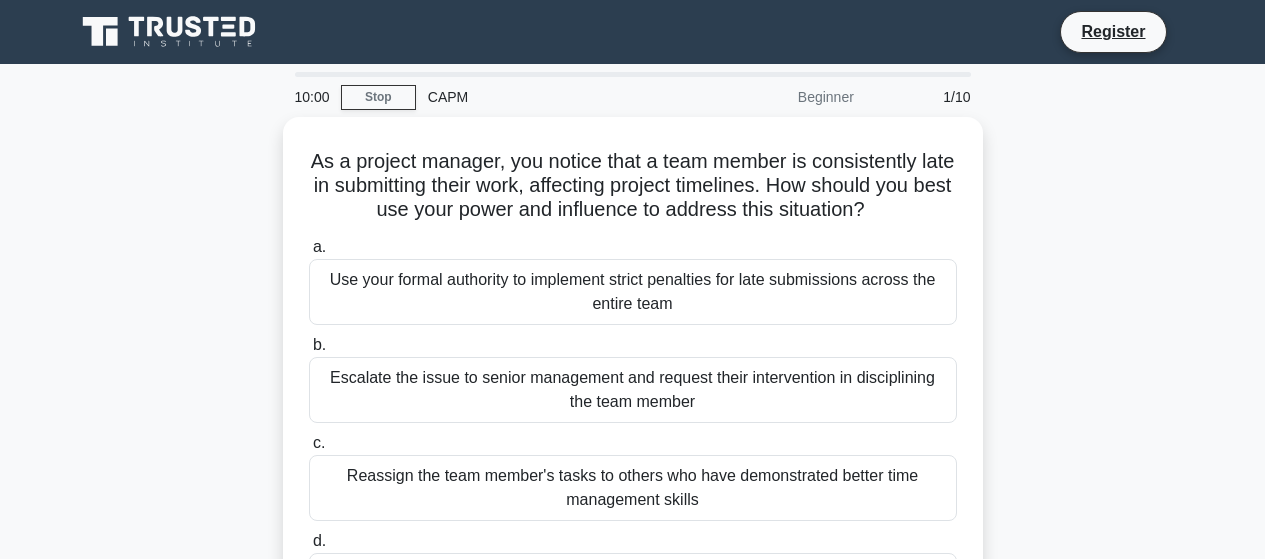 scroll, scrollTop: 0, scrollLeft: 0, axis: both 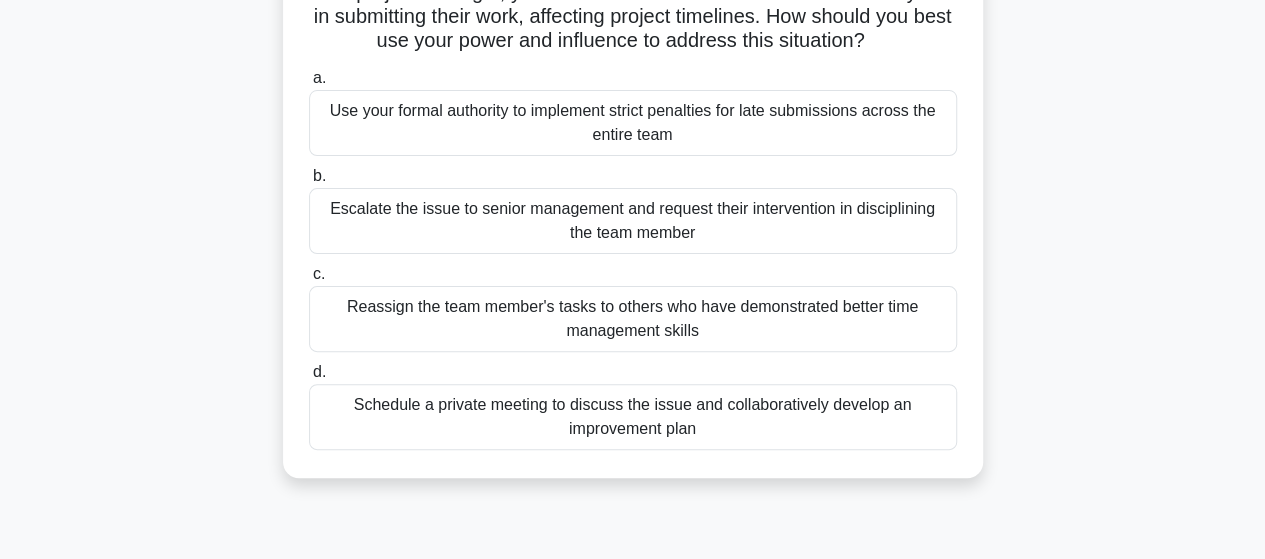 click on "Reassign the team member's tasks to others who have demonstrated better time management skills" at bounding box center (633, 319) 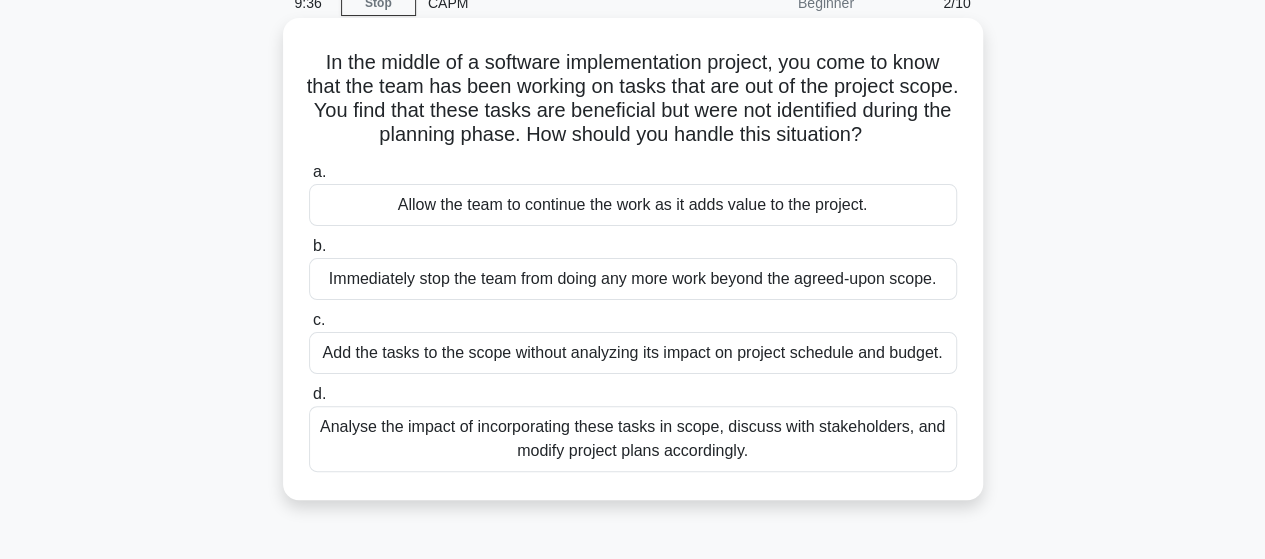 scroll, scrollTop: 93, scrollLeft: 0, axis: vertical 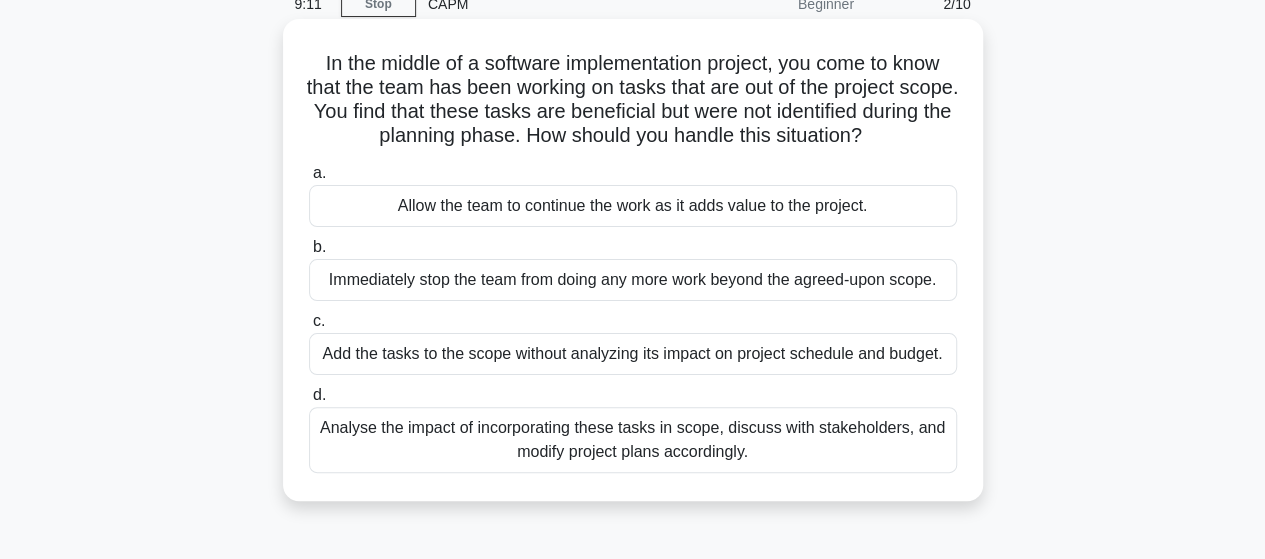 click on "Analyse the impact of incorporating these tasks in scope, discuss with stakeholders, and modify project plans accordingly." at bounding box center (633, 440) 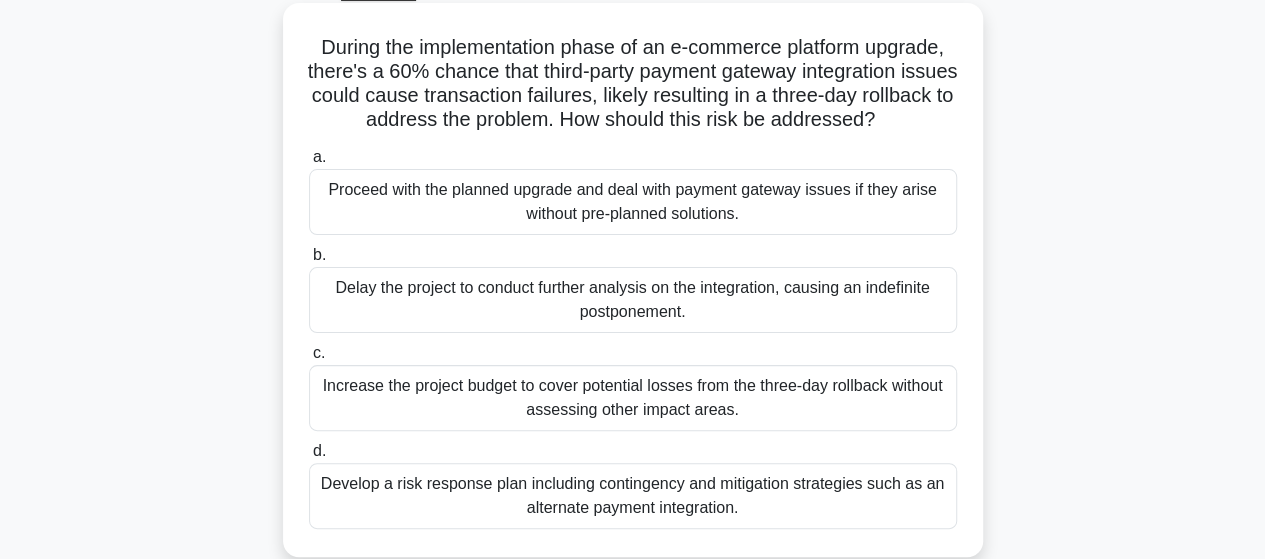 scroll, scrollTop: 181, scrollLeft: 0, axis: vertical 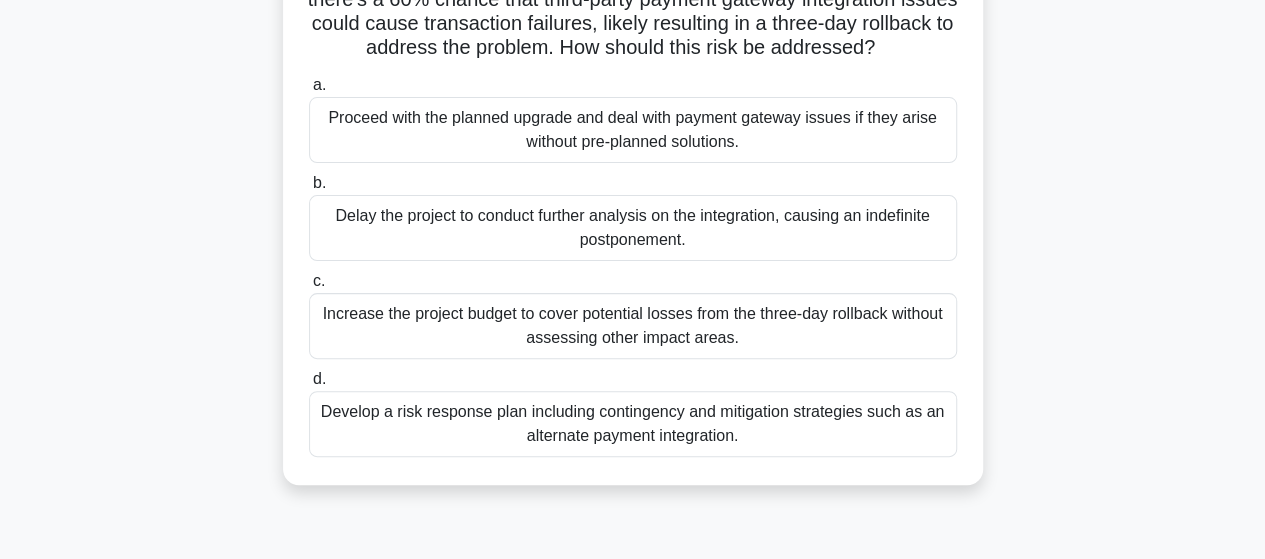 click on "Develop a risk response plan including contingency and mitigation strategies such as an alternate payment integration." at bounding box center (633, 424) 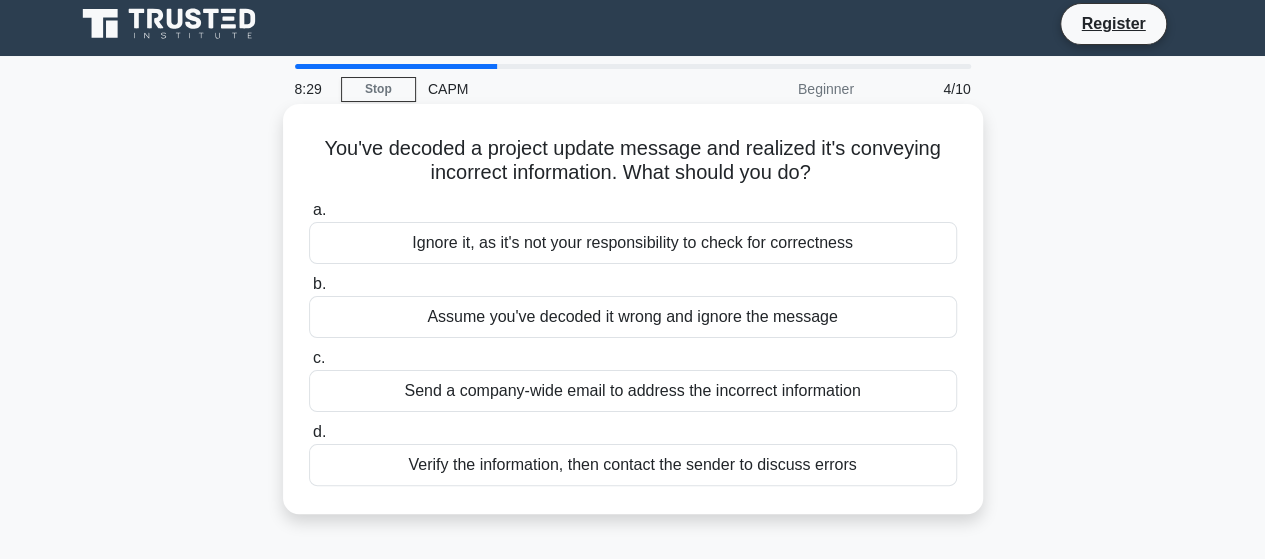 scroll, scrollTop: 0, scrollLeft: 0, axis: both 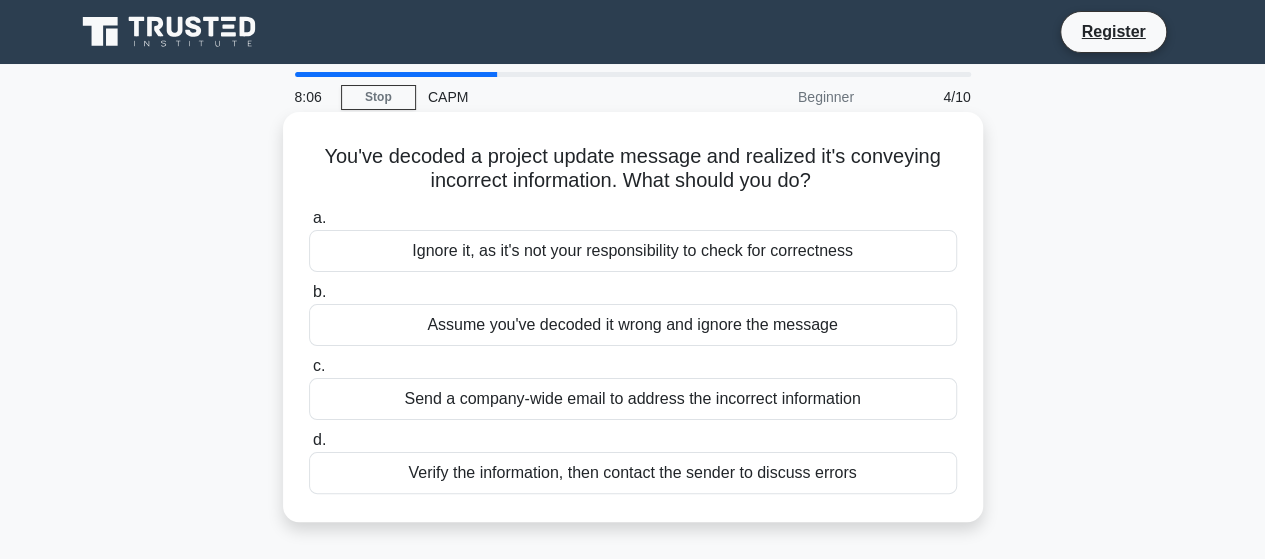 click on "Verify the information, then contact the sender to discuss errors" at bounding box center (633, 473) 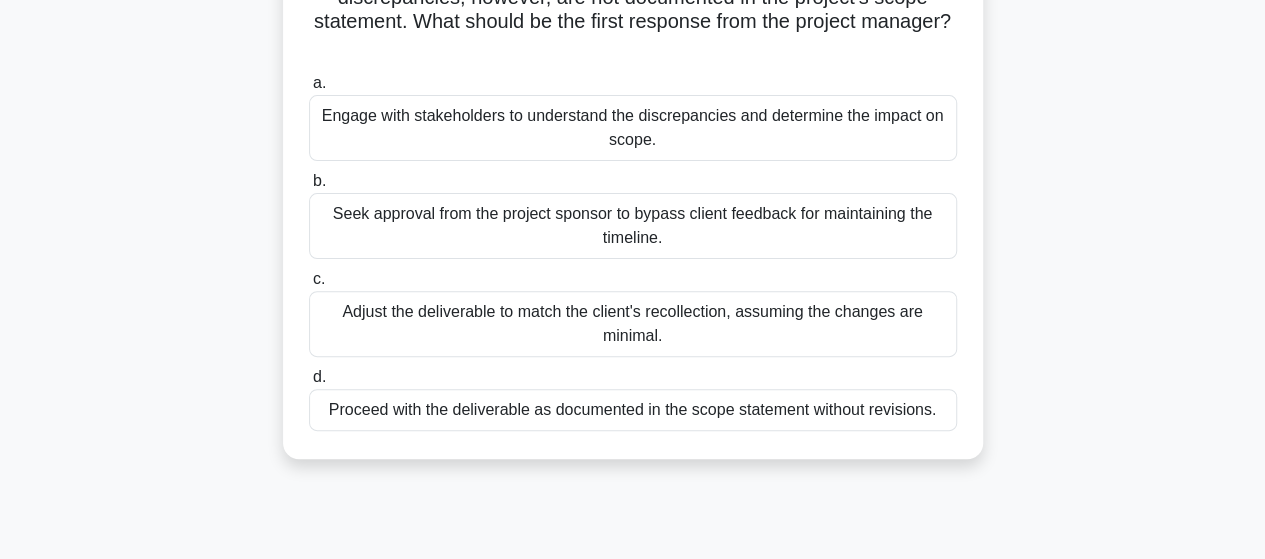 scroll, scrollTop: 209, scrollLeft: 0, axis: vertical 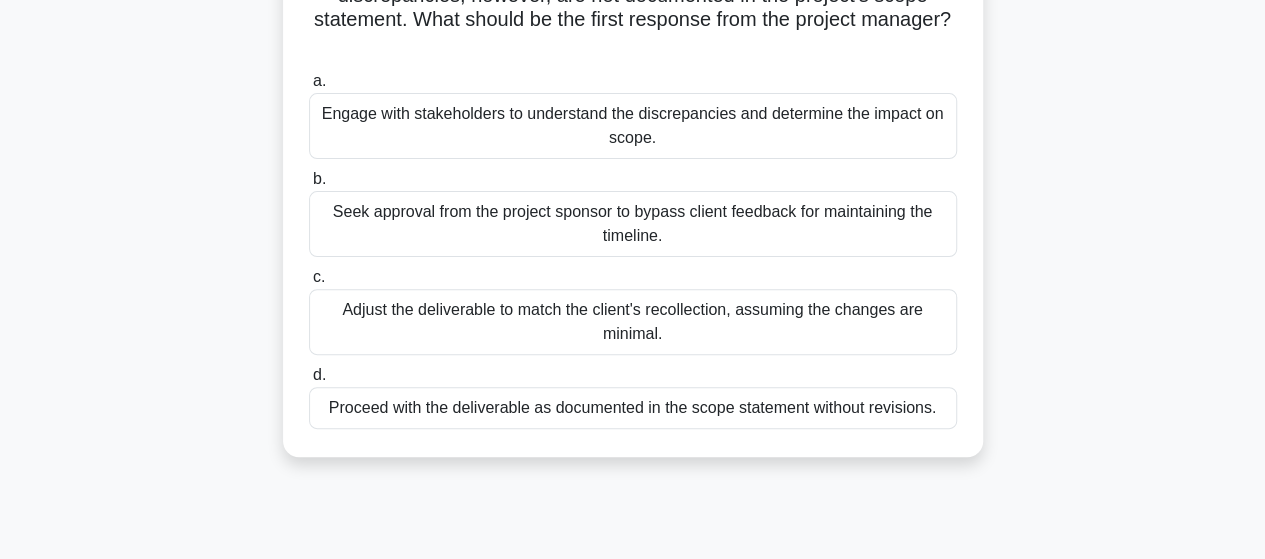click on "Engage with stakeholders to understand the discrepancies and determine the impact on scope." at bounding box center [633, 126] 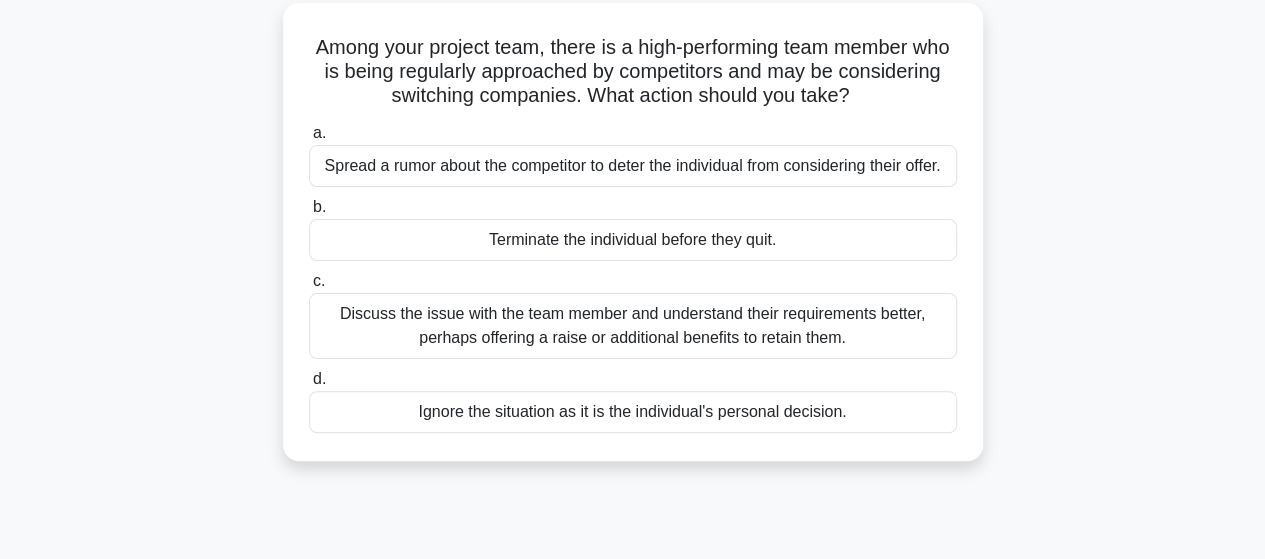 scroll, scrollTop: 112, scrollLeft: 0, axis: vertical 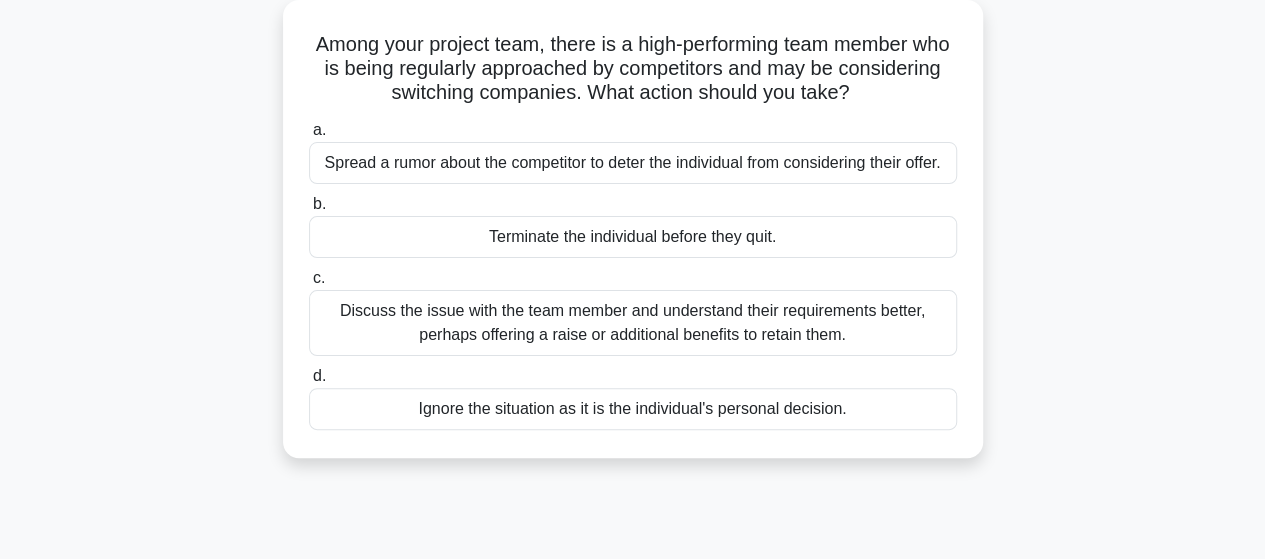click on "Discuss the issue with the team member and understand their requirements better, perhaps offering a raise or additional benefits to retain them." at bounding box center [633, 323] 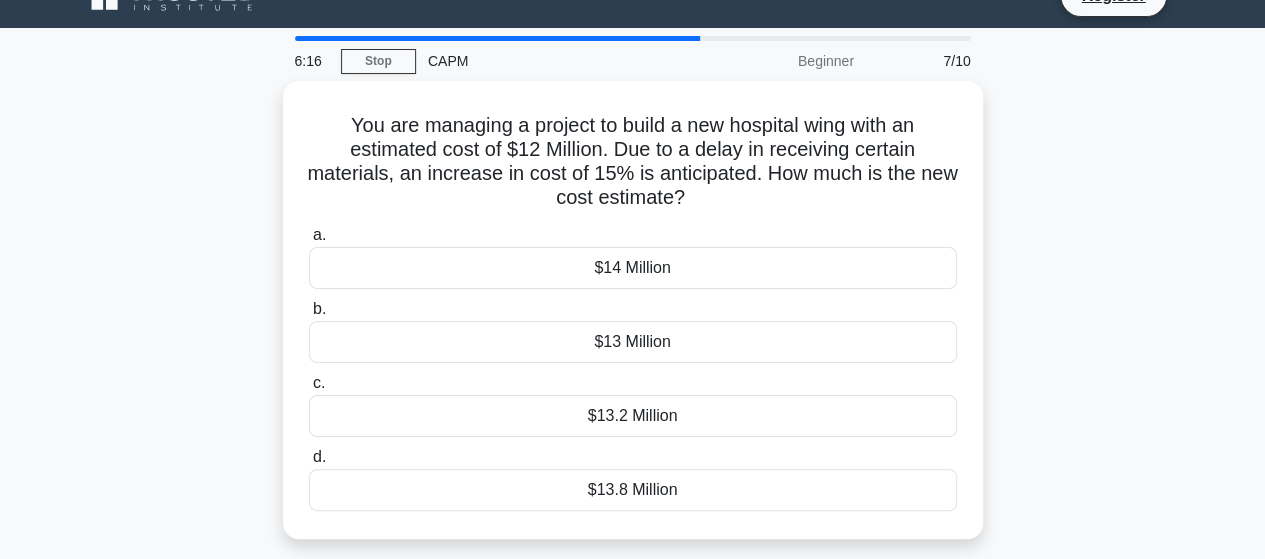 scroll, scrollTop: 37, scrollLeft: 0, axis: vertical 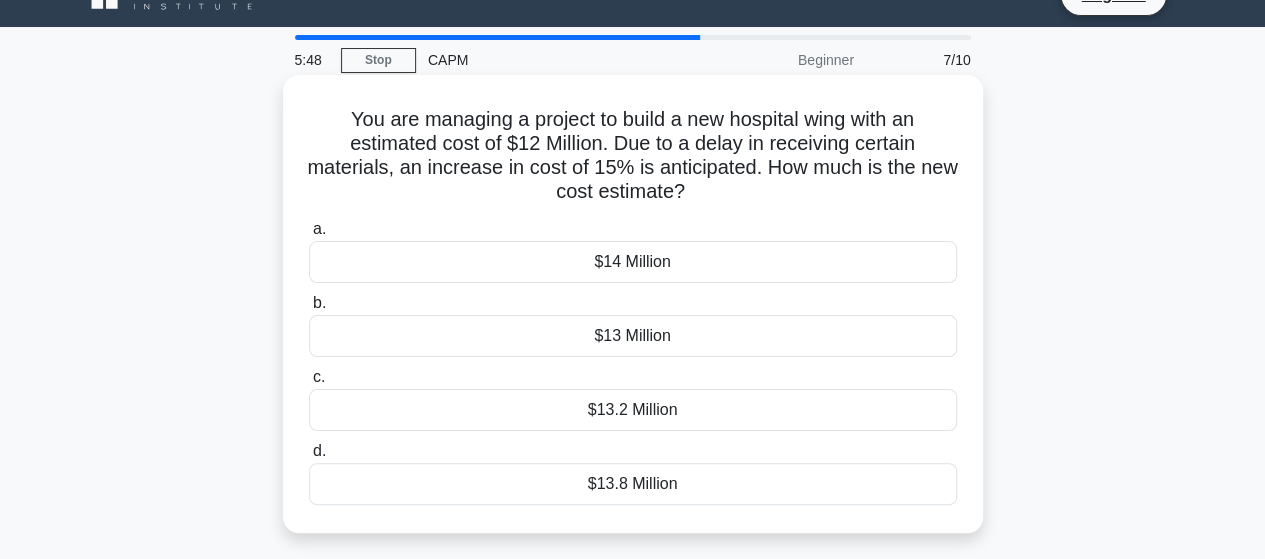 click on "$13.8 Million" at bounding box center [633, 484] 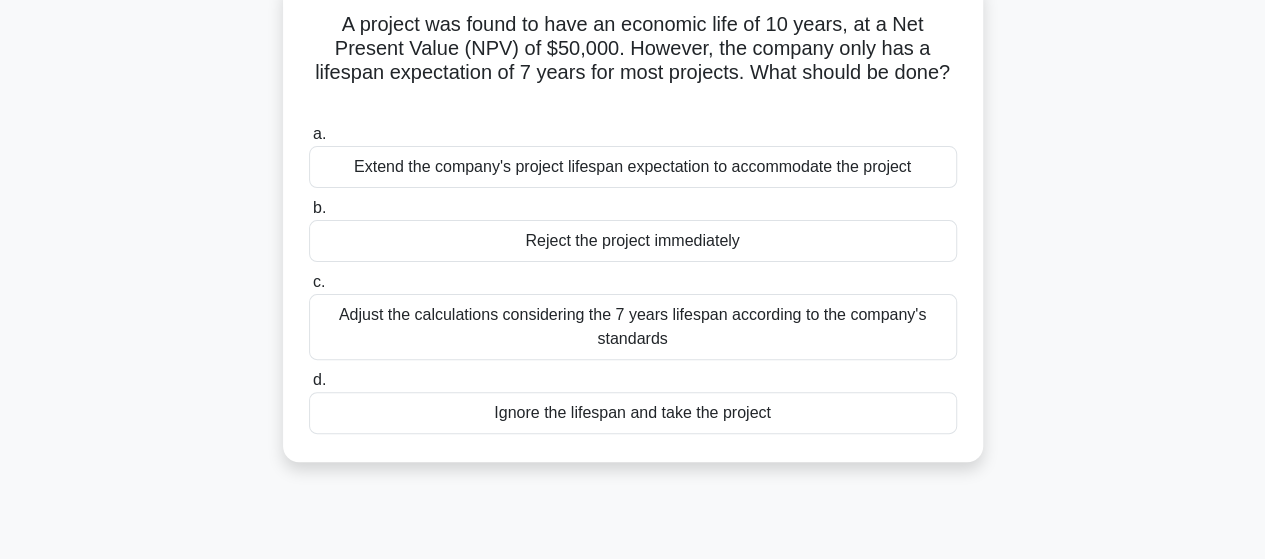 scroll, scrollTop: 131, scrollLeft: 0, axis: vertical 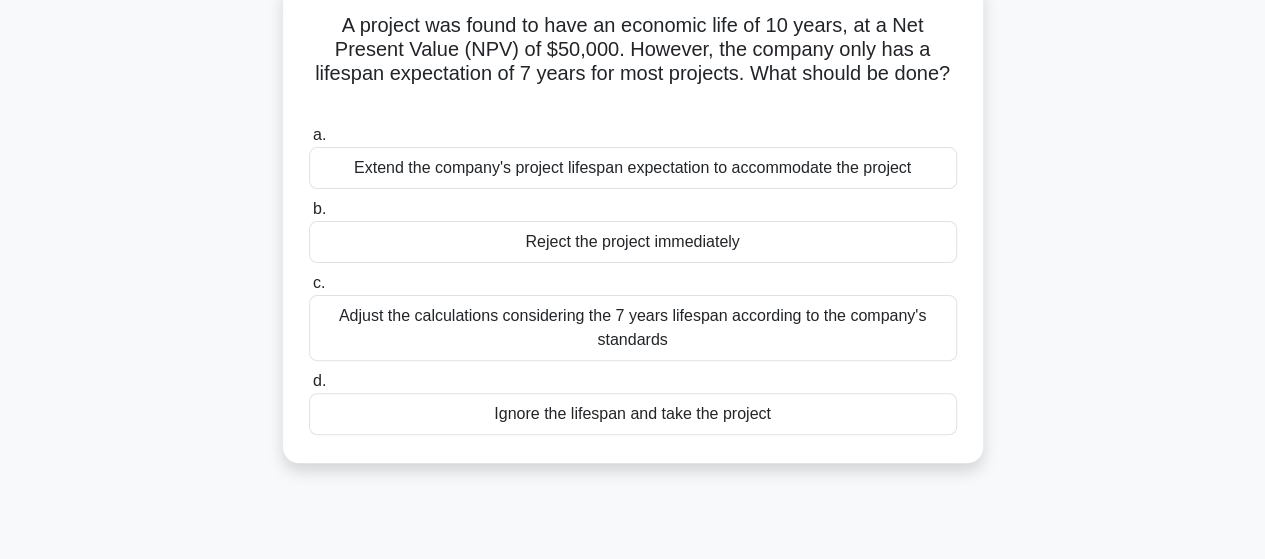 click on "Adjust the calculations considering the 7 years lifespan according to the company's standards" at bounding box center [633, 328] 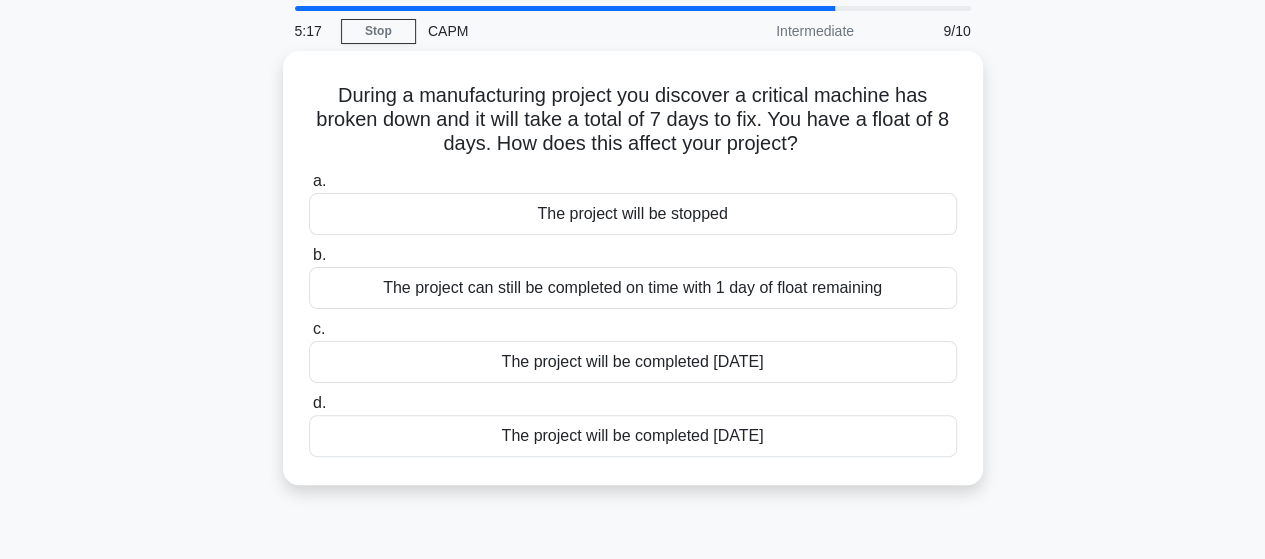 scroll, scrollTop: 0, scrollLeft: 0, axis: both 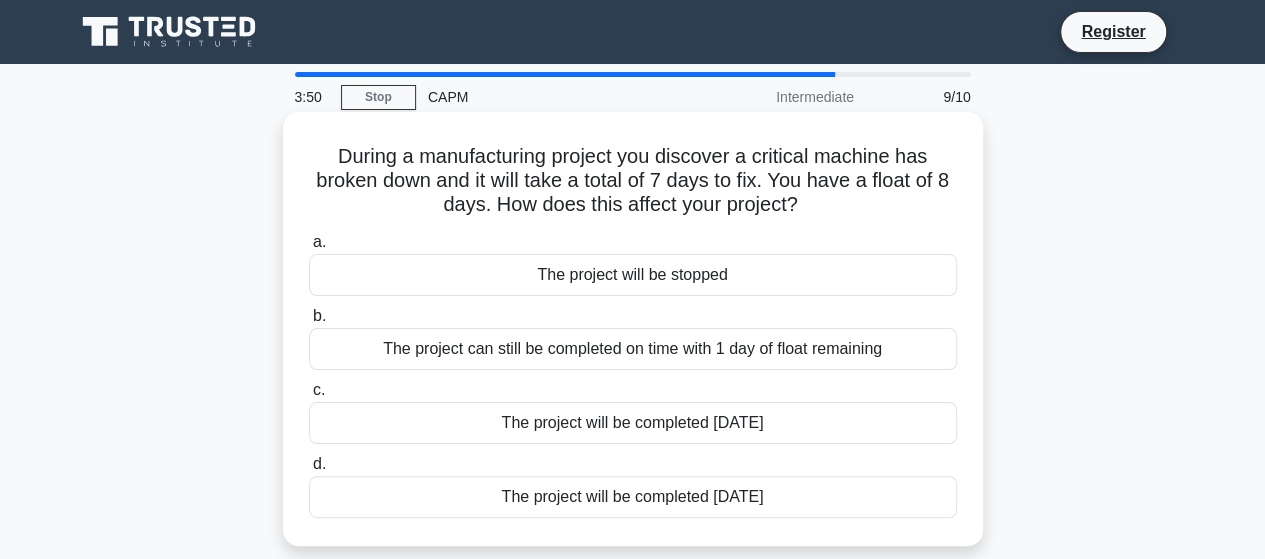 click on "The project can still be completed on time with 1 day of float remaining" at bounding box center [633, 349] 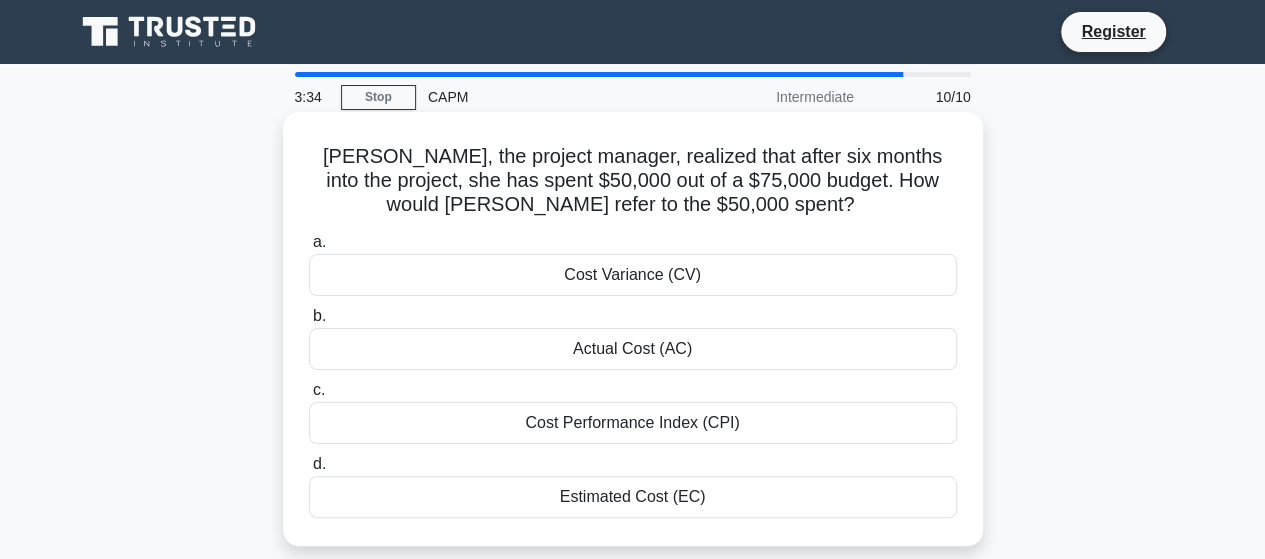click on "Actual Cost (AC)" at bounding box center [633, 349] 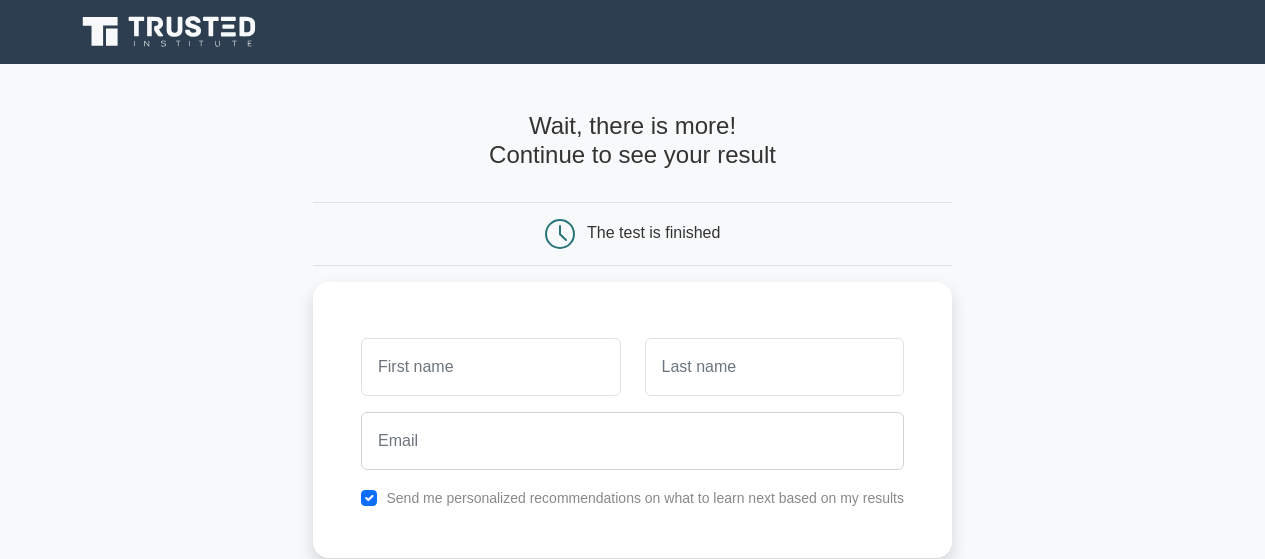 scroll, scrollTop: 0, scrollLeft: 0, axis: both 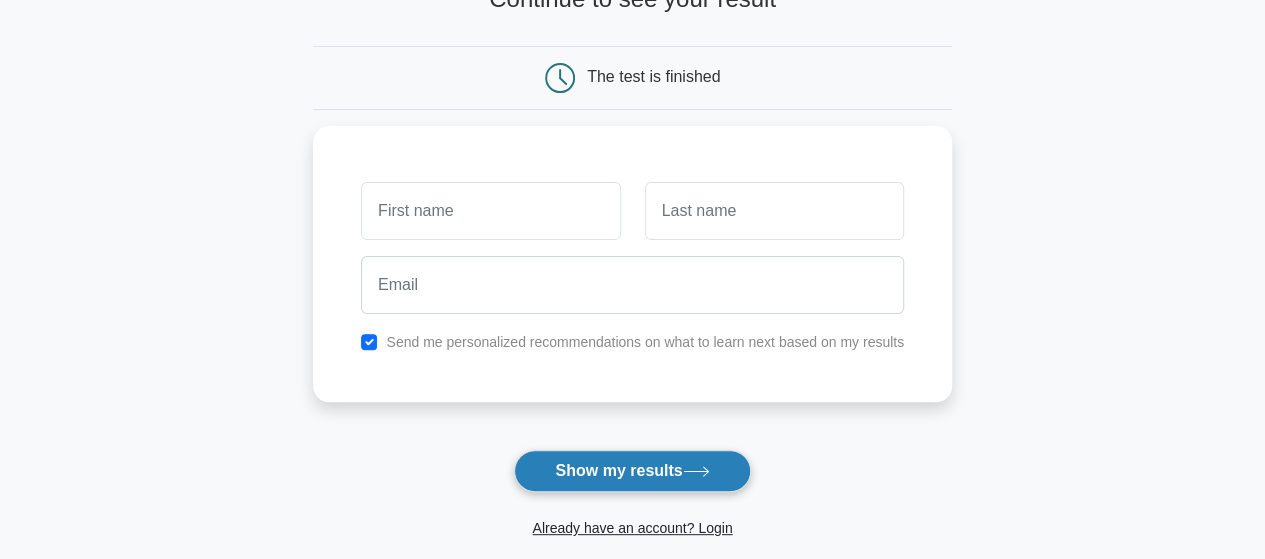 click on "Show my results" at bounding box center [632, 471] 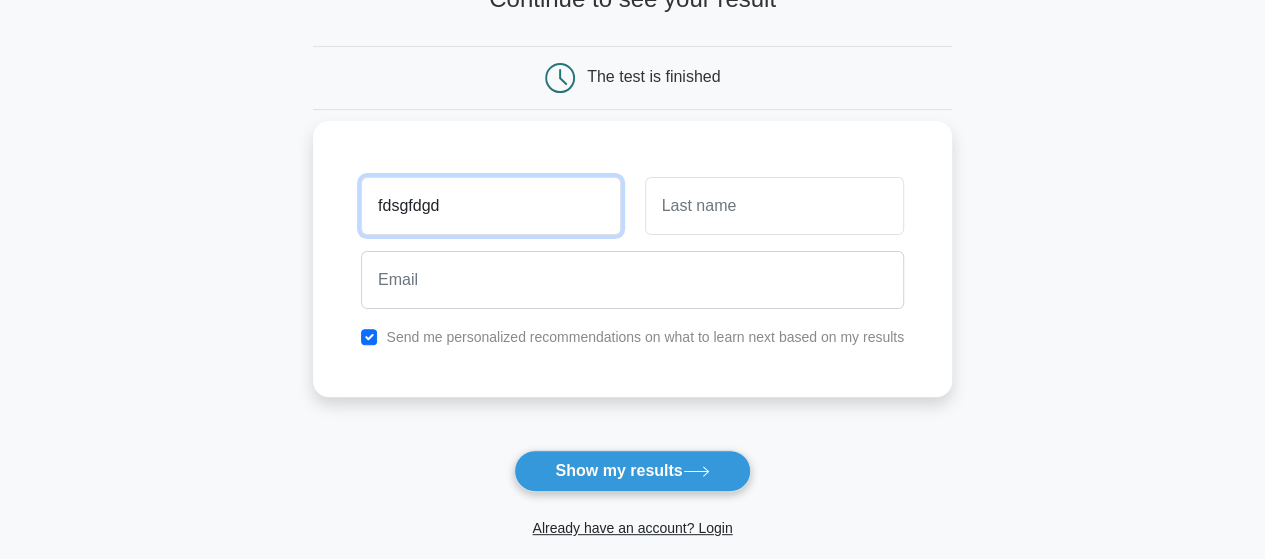type on "fdsgfdgd" 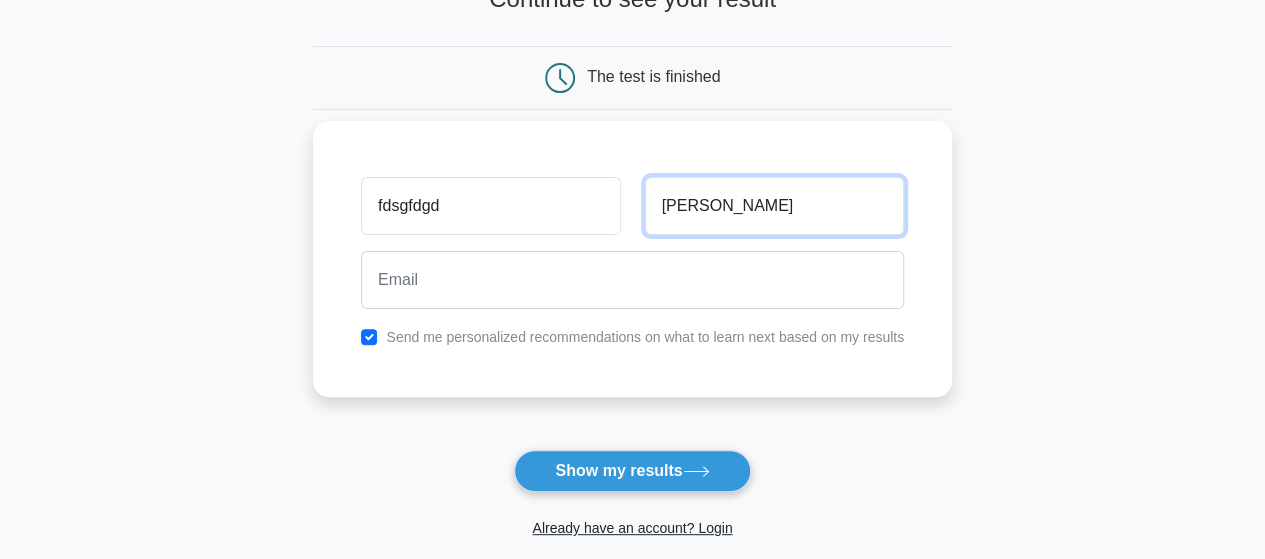 type on "huggins" 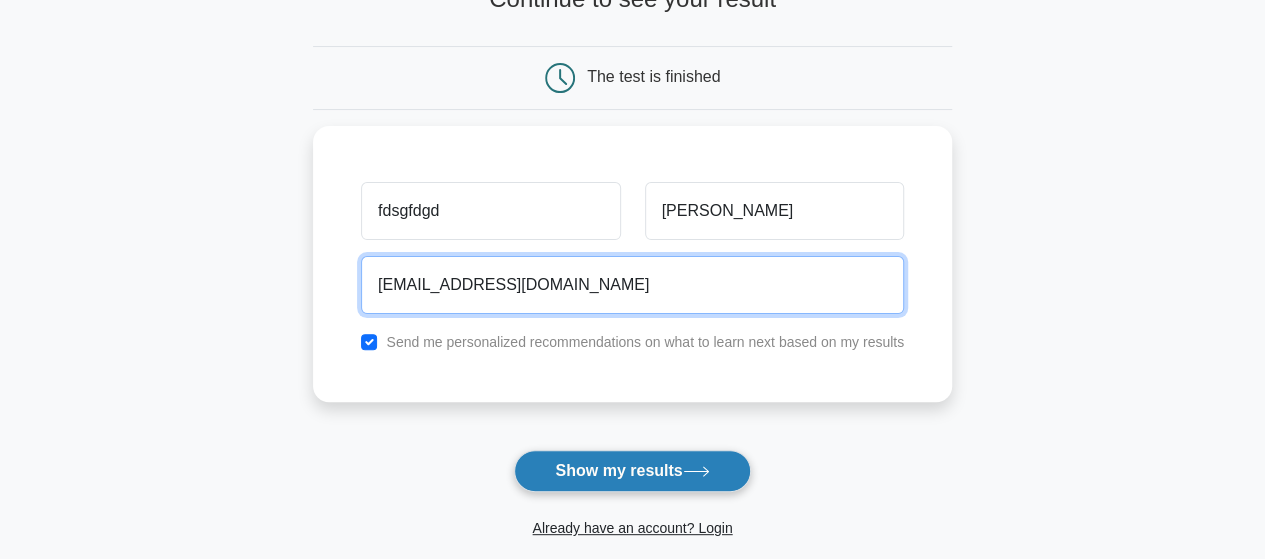 type on "huggins1@hotmail.com" 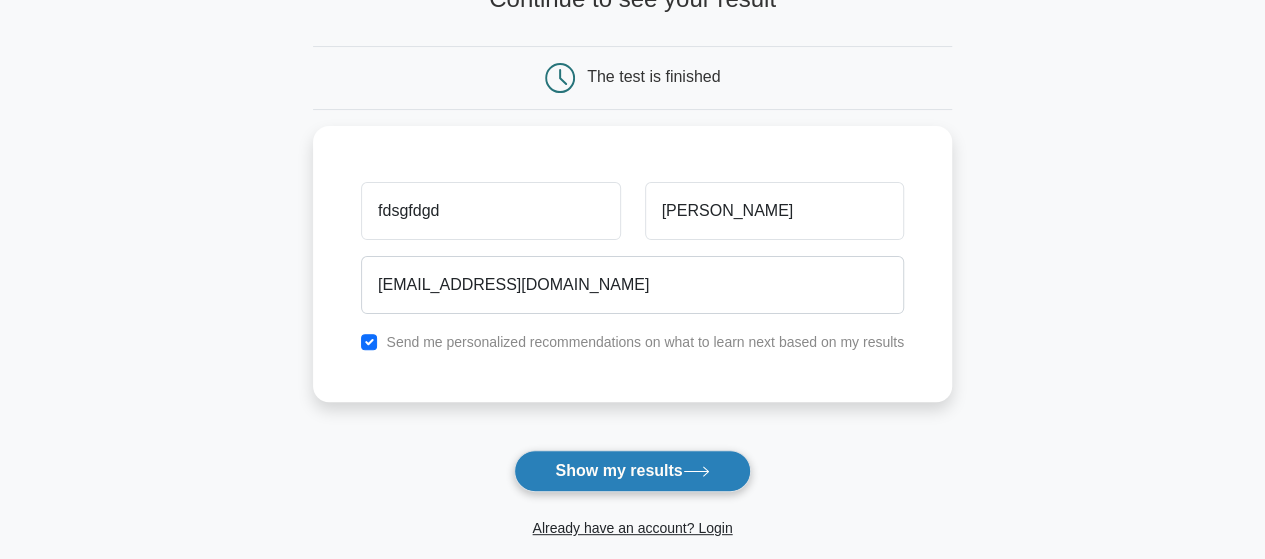 click on "Show my results" at bounding box center [632, 471] 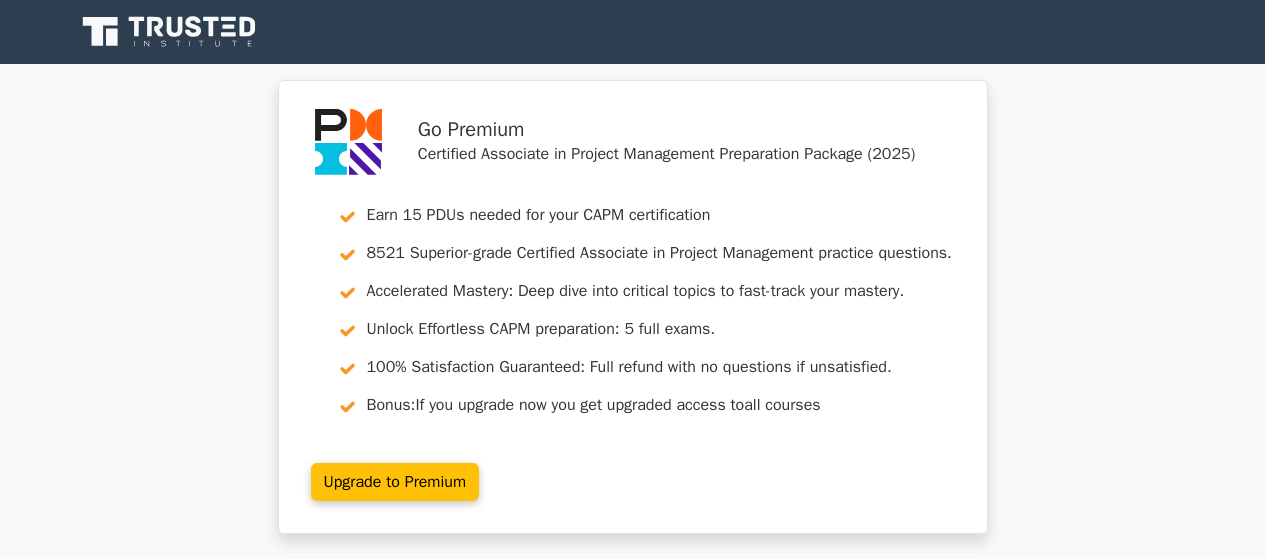 scroll, scrollTop: 0, scrollLeft: 0, axis: both 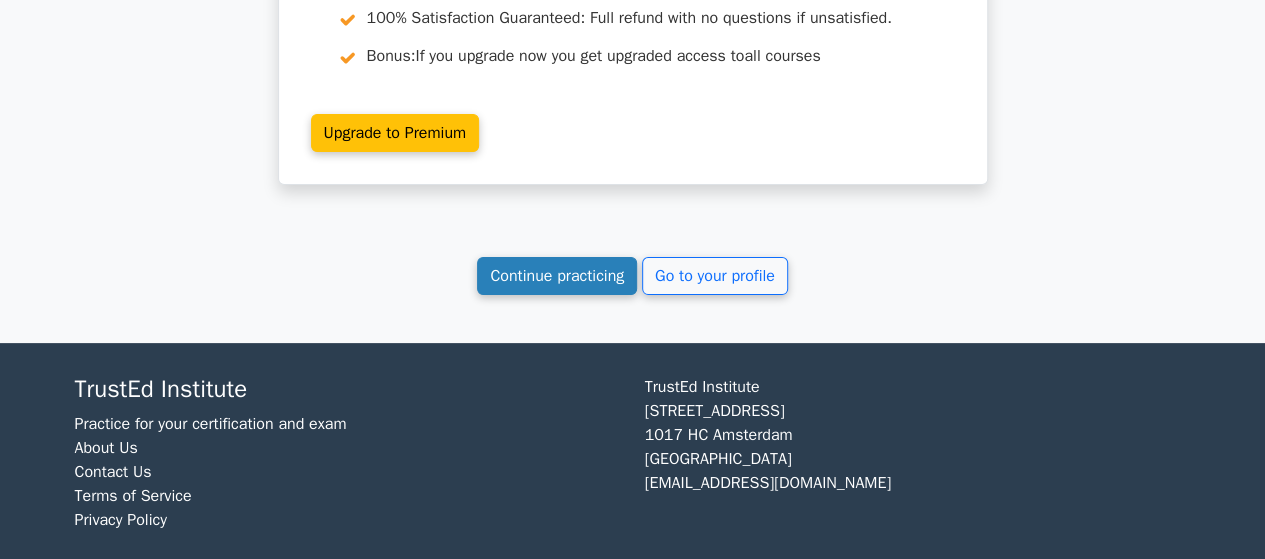 click on "Continue practicing" at bounding box center [557, 276] 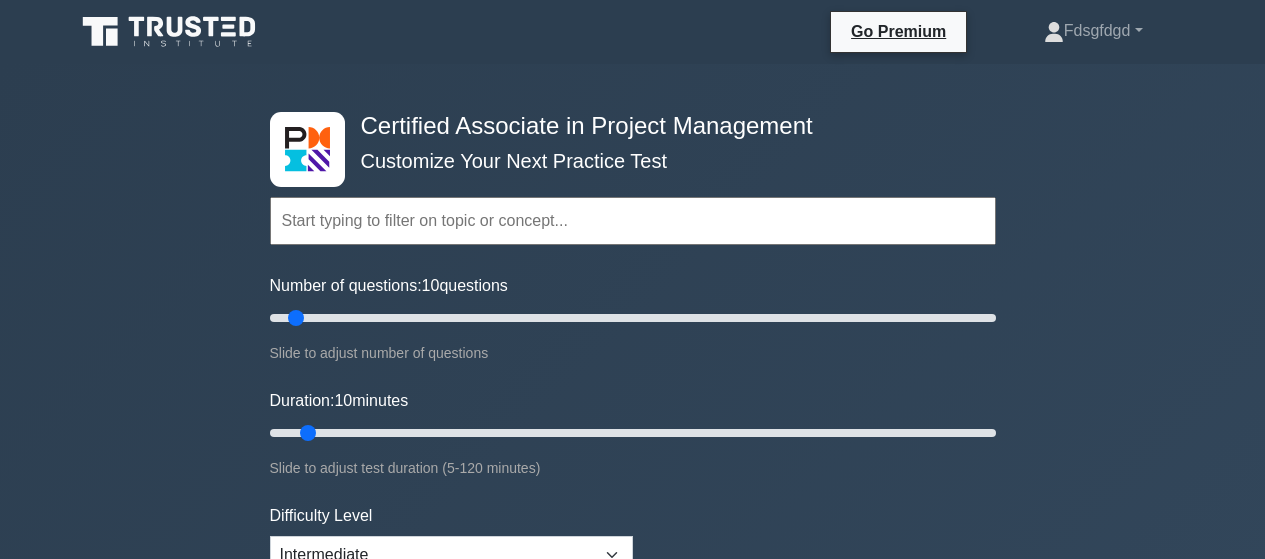 scroll, scrollTop: 0, scrollLeft: 0, axis: both 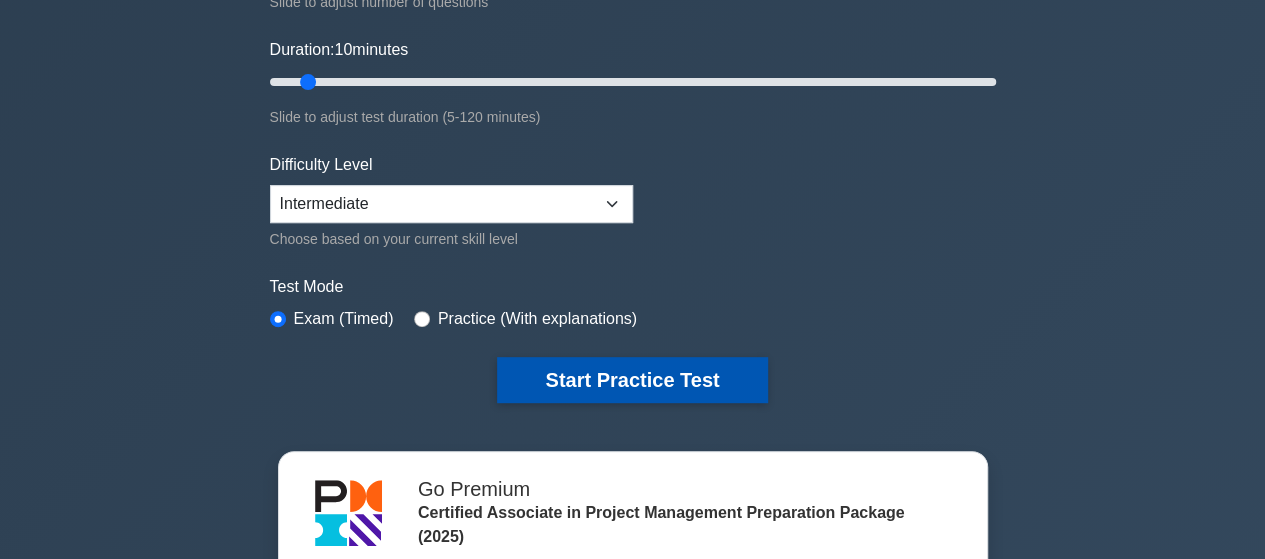 click on "Start Practice Test" at bounding box center (632, 380) 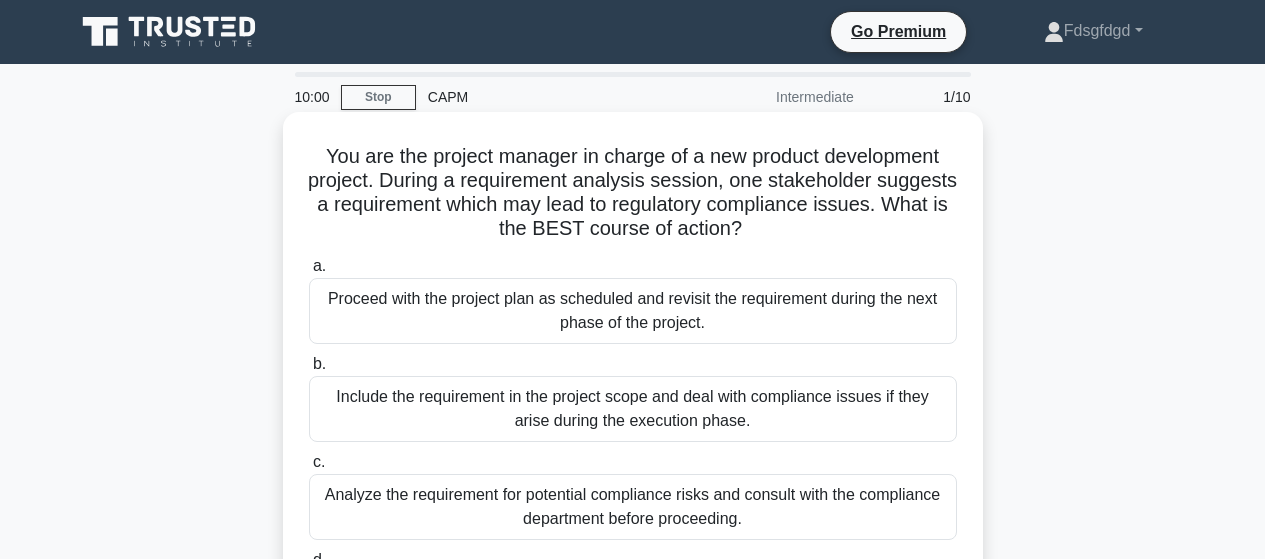 scroll, scrollTop: 0, scrollLeft: 0, axis: both 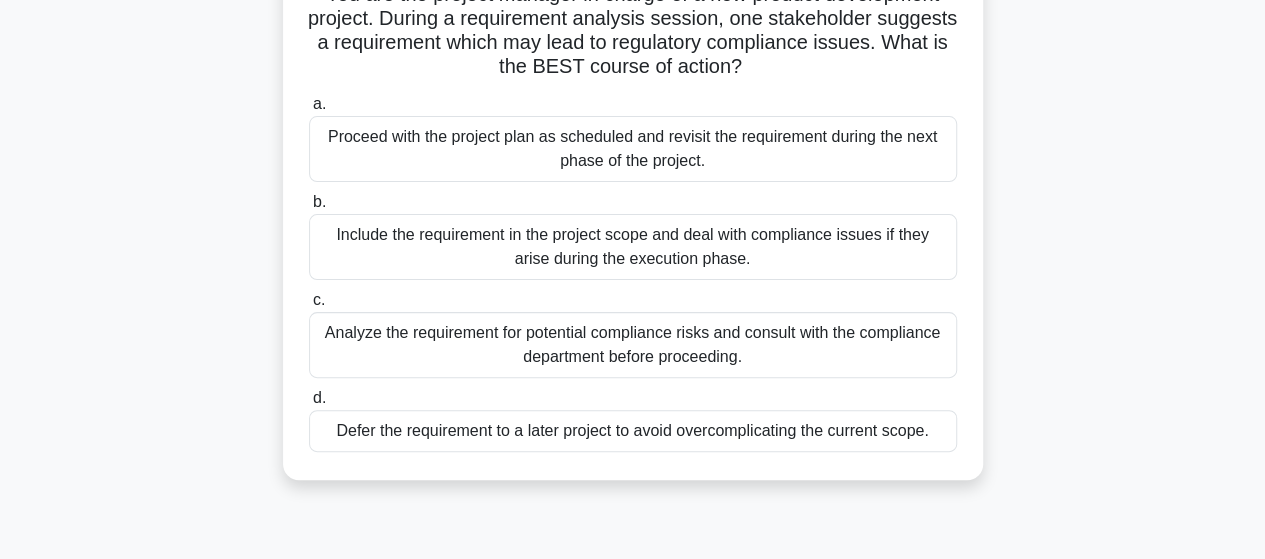 click on "Analyze the requirement for potential compliance risks and consult with the compliance department before proceeding." at bounding box center (633, 345) 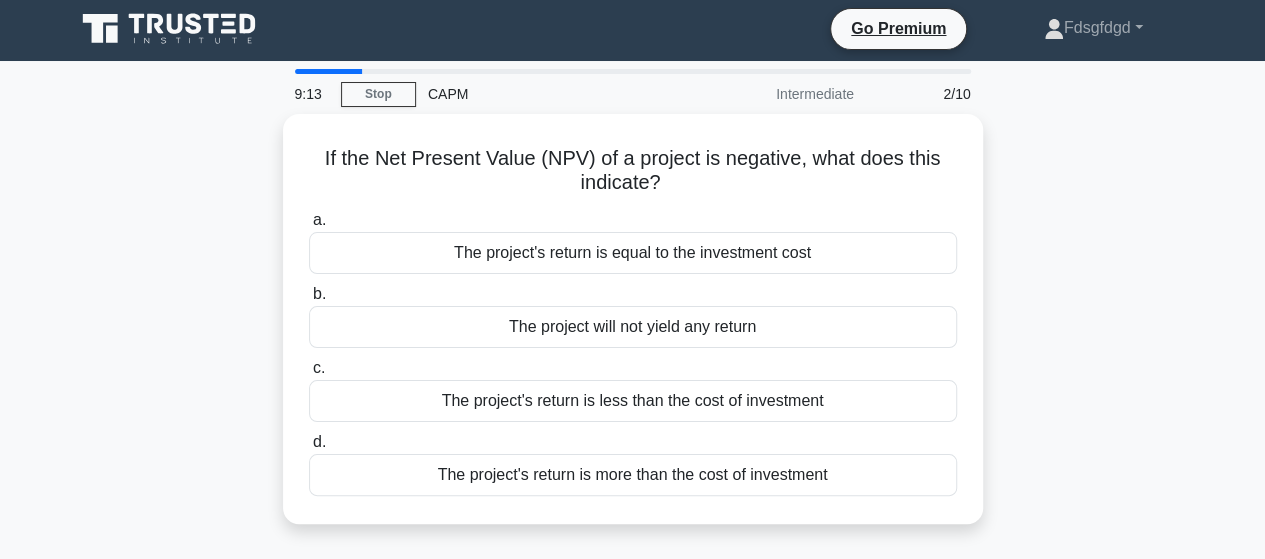scroll, scrollTop: 0, scrollLeft: 0, axis: both 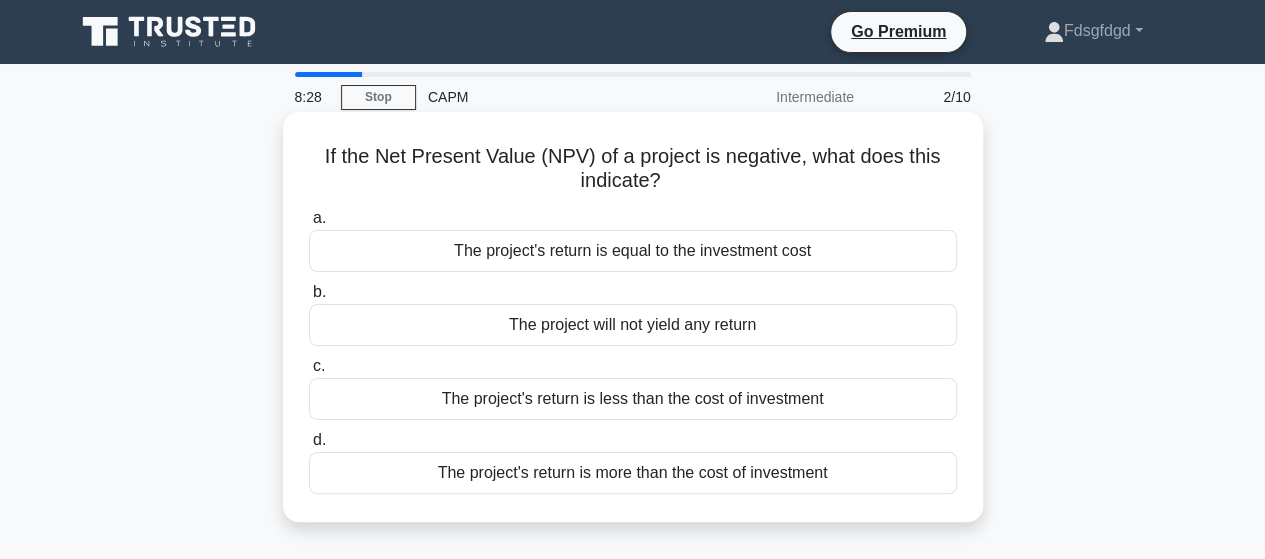 click on "The project's return is less than the cost of investment" at bounding box center (633, 399) 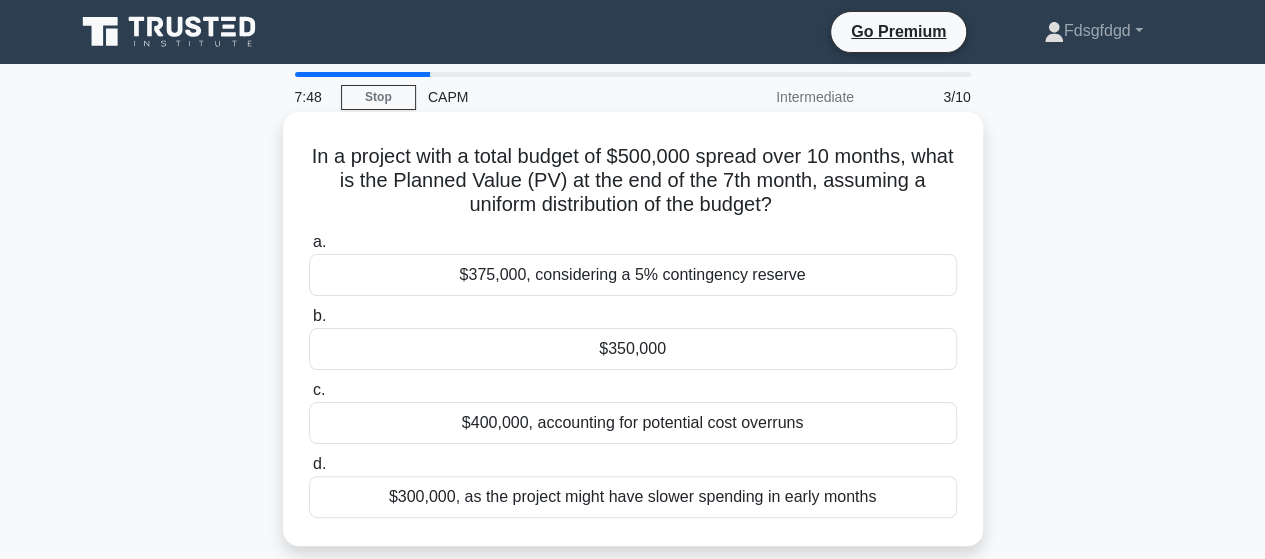 click on "$350,000" at bounding box center [633, 349] 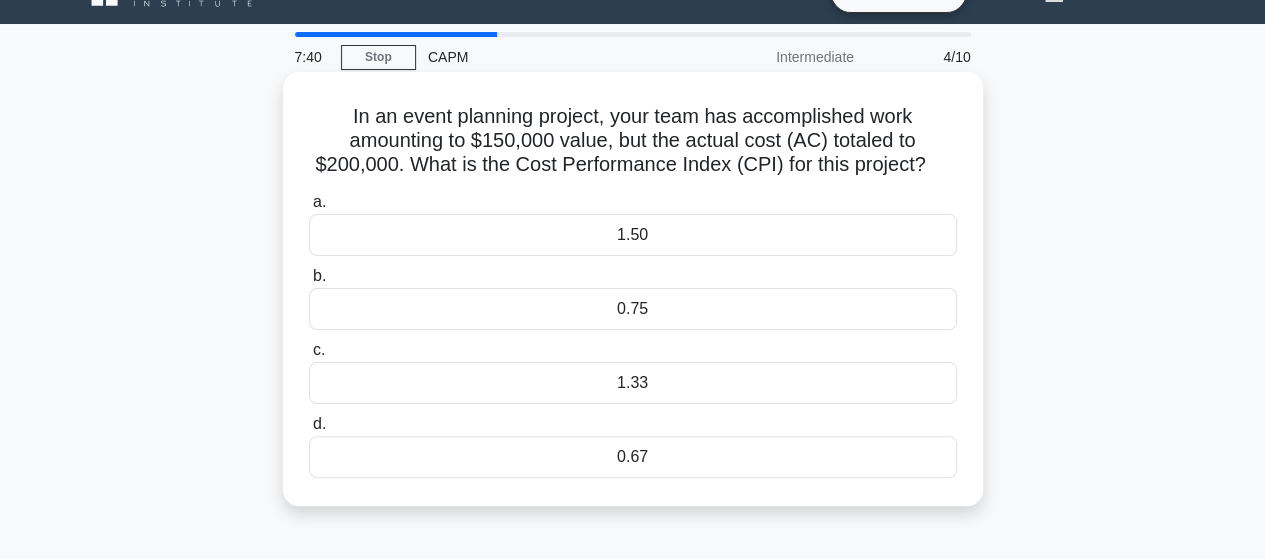 scroll, scrollTop: 39, scrollLeft: 0, axis: vertical 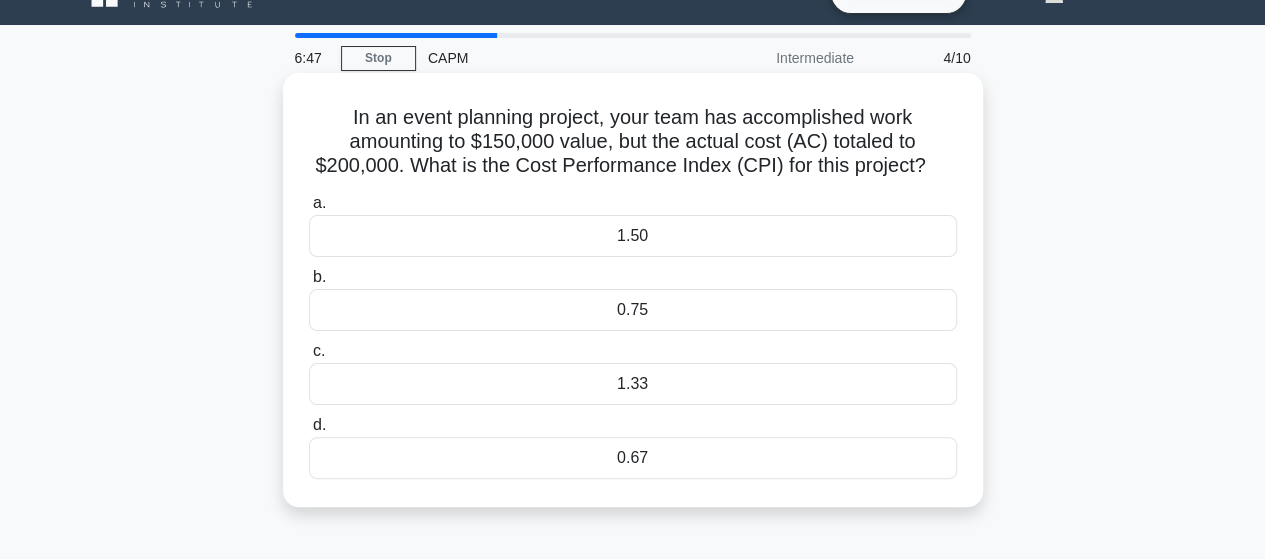 click on "0.75" at bounding box center [633, 310] 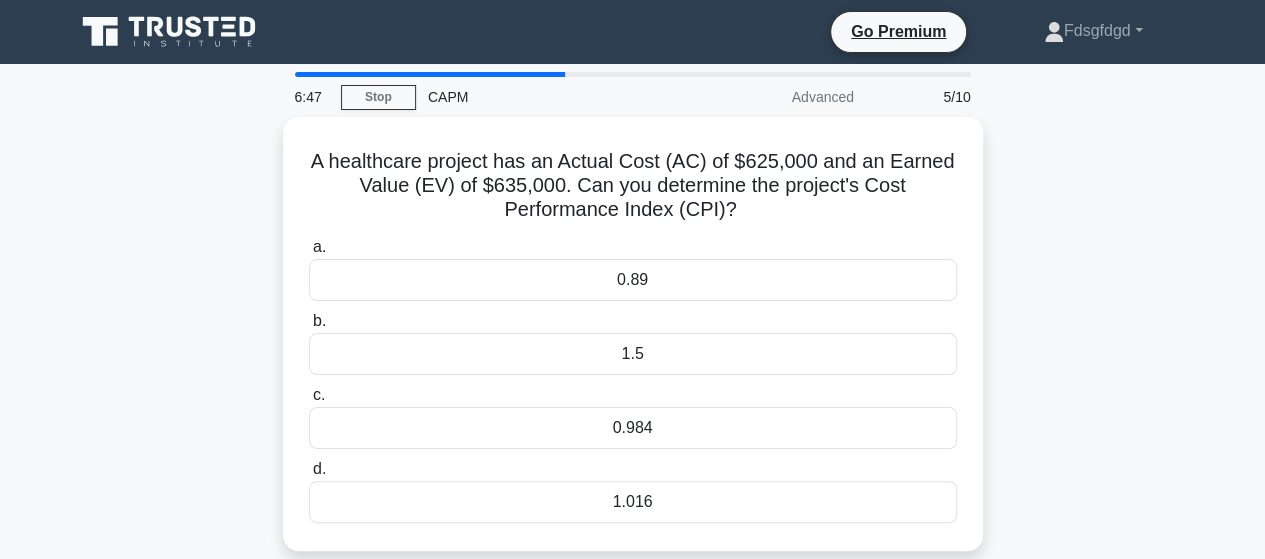 scroll, scrollTop: 0, scrollLeft: 0, axis: both 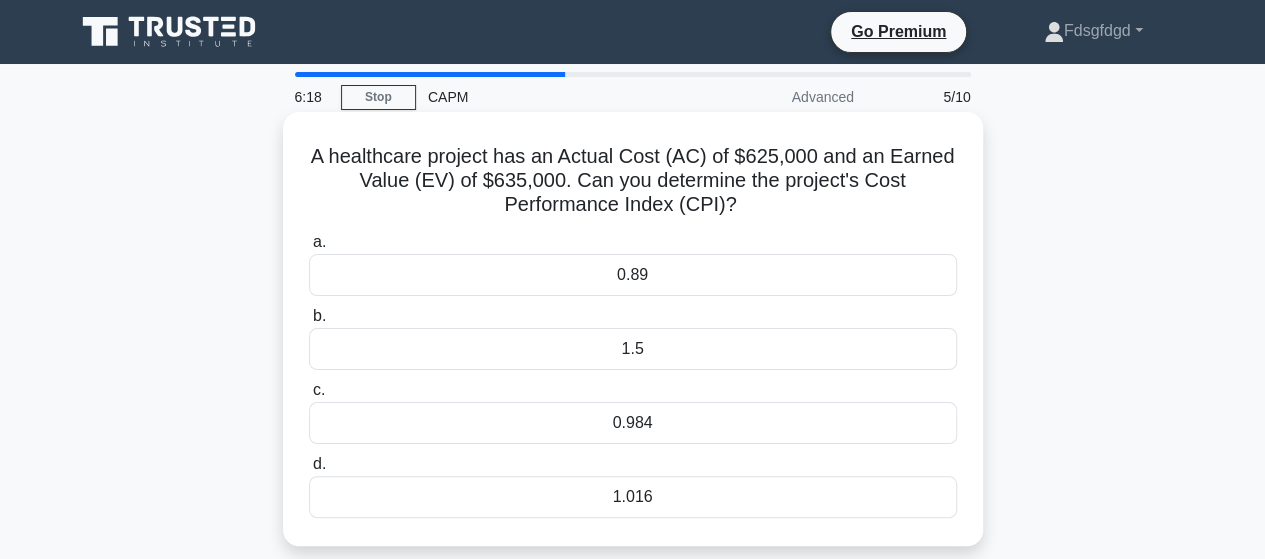 click on "1.016" at bounding box center (633, 497) 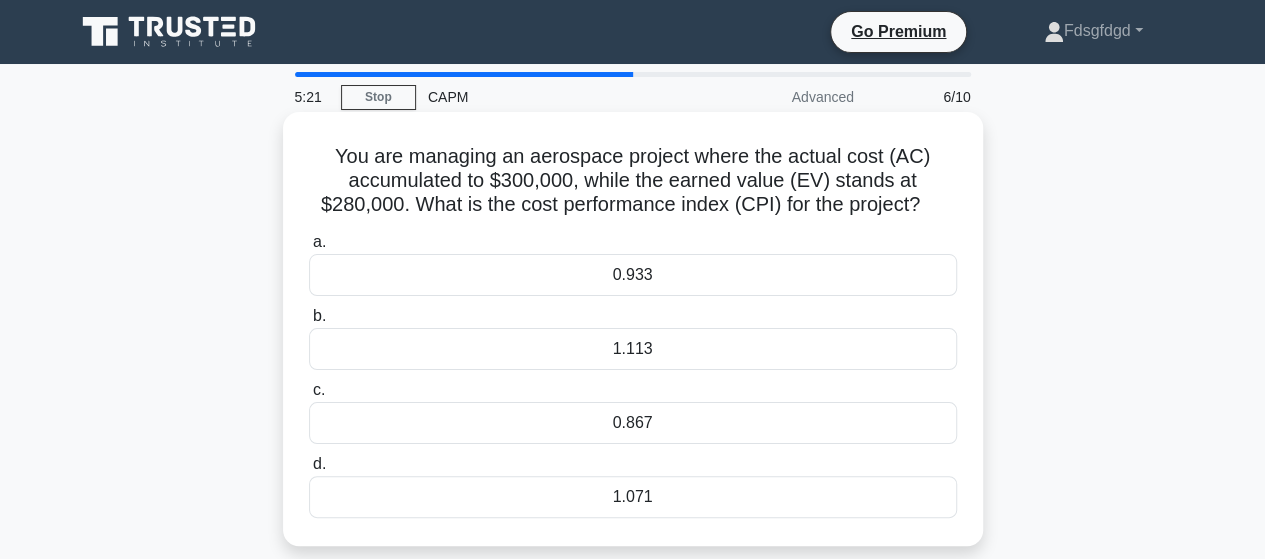 click on "0.933" at bounding box center [633, 275] 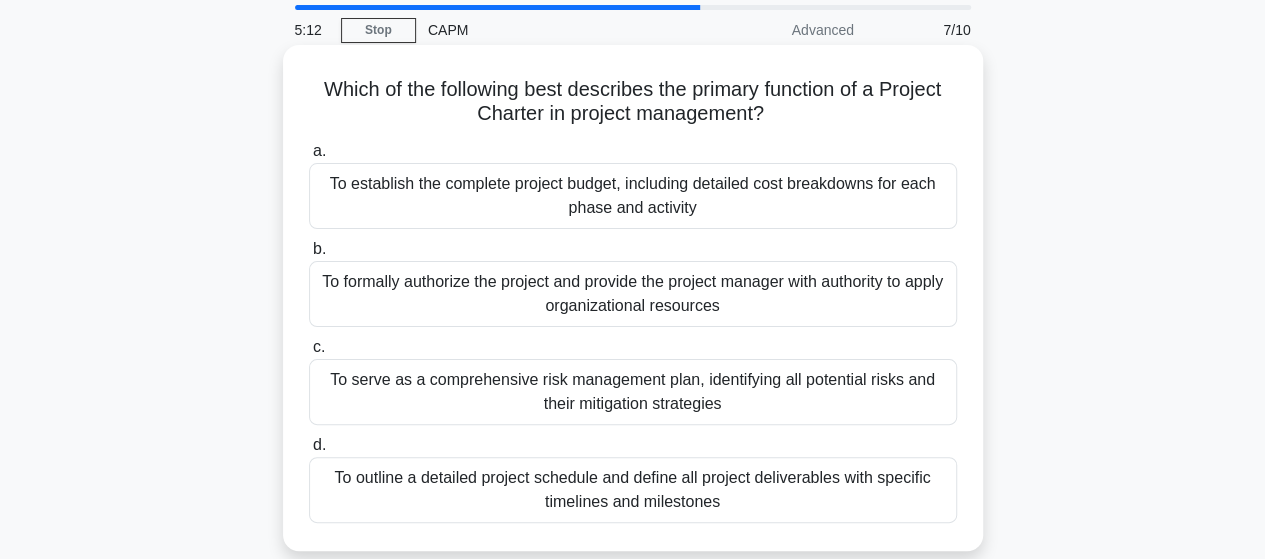 scroll, scrollTop: 66, scrollLeft: 0, axis: vertical 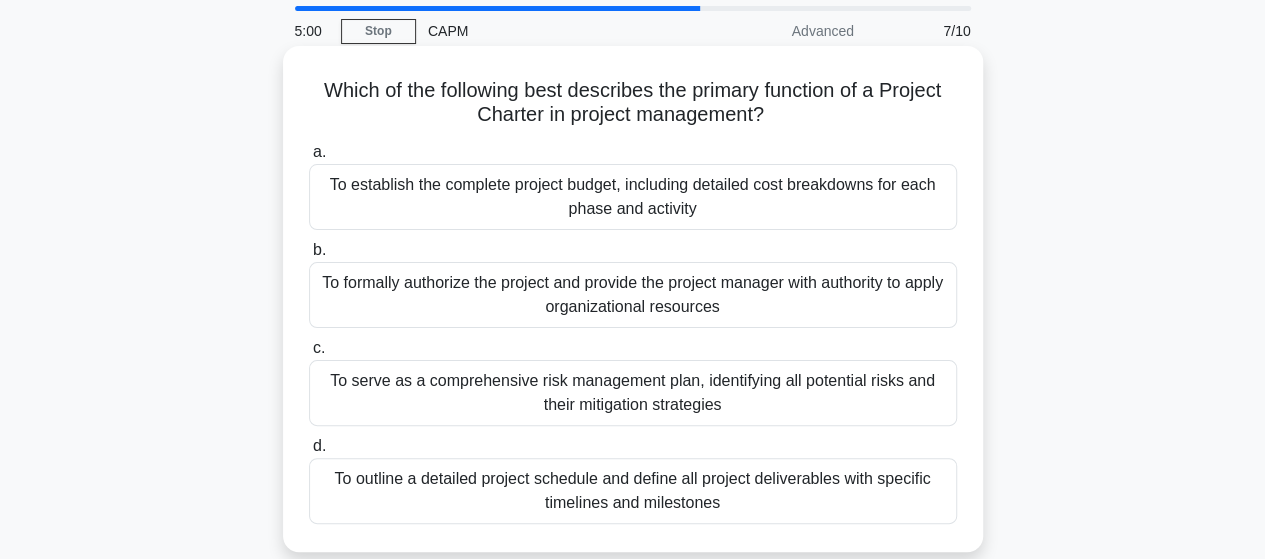 click on "To formally authorize the project and provide the project manager with authority to apply organizational resources" at bounding box center (633, 295) 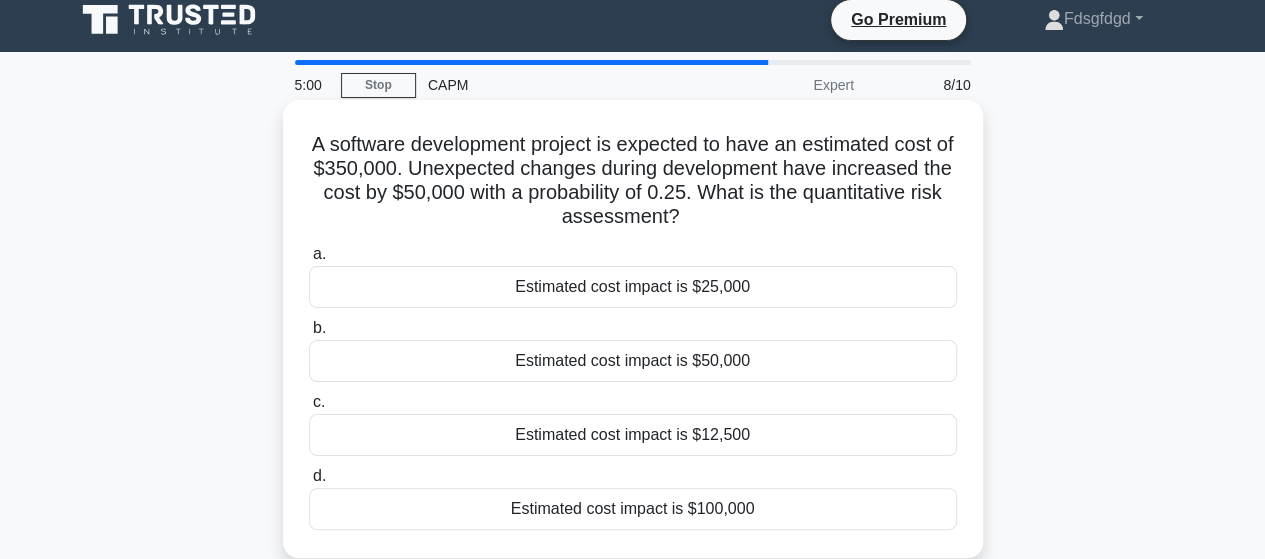 scroll, scrollTop: 0, scrollLeft: 0, axis: both 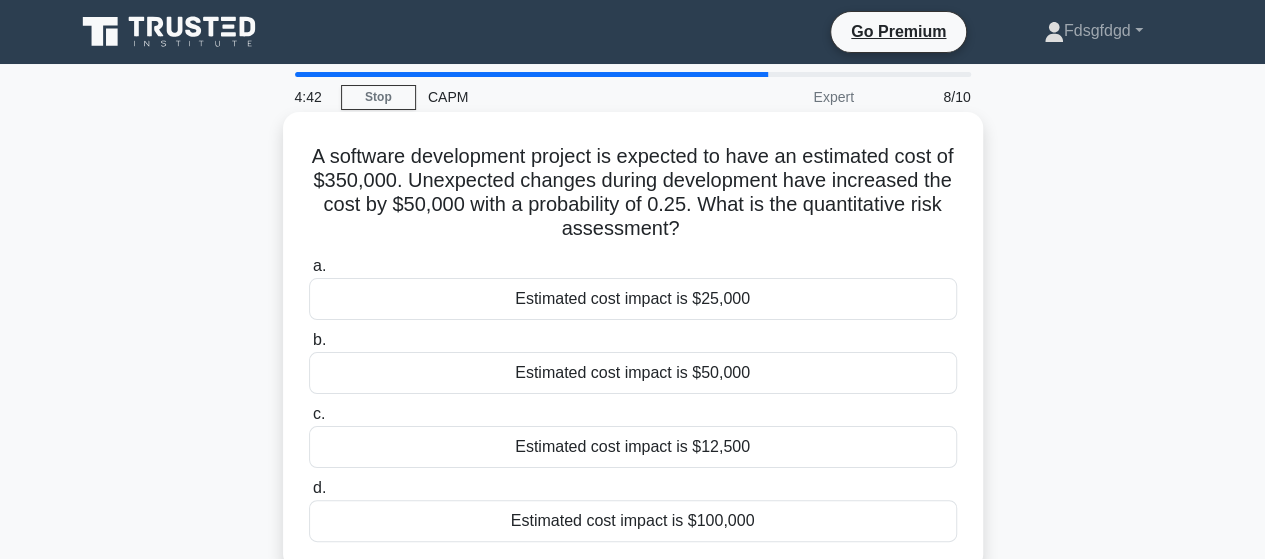 click on "Estimated cost impact is $25,000" at bounding box center [633, 299] 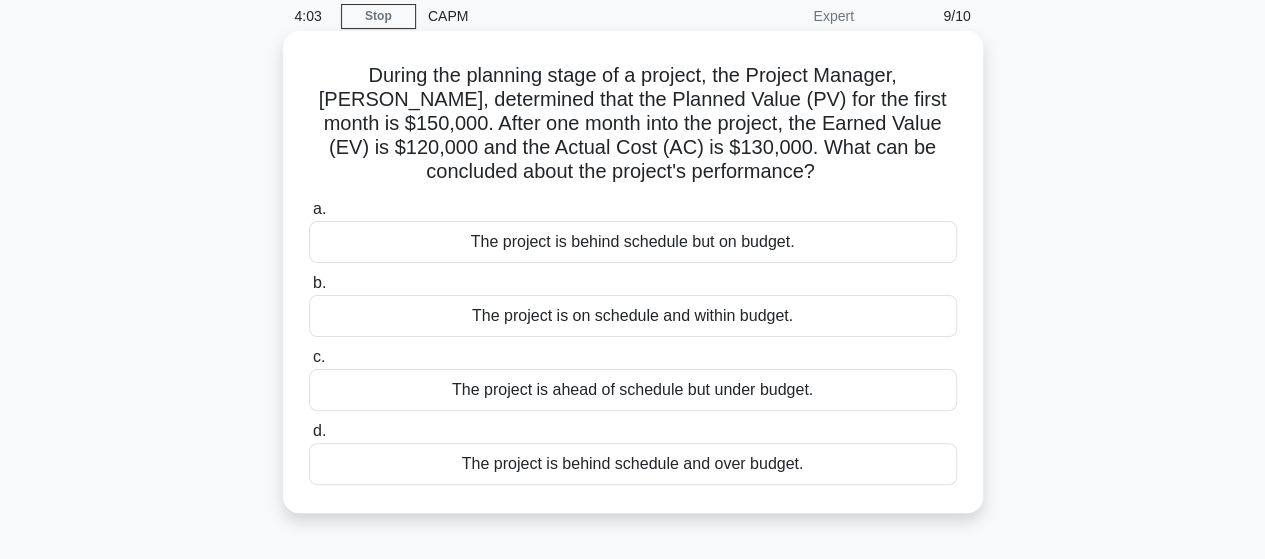 scroll, scrollTop: 80, scrollLeft: 0, axis: vertical 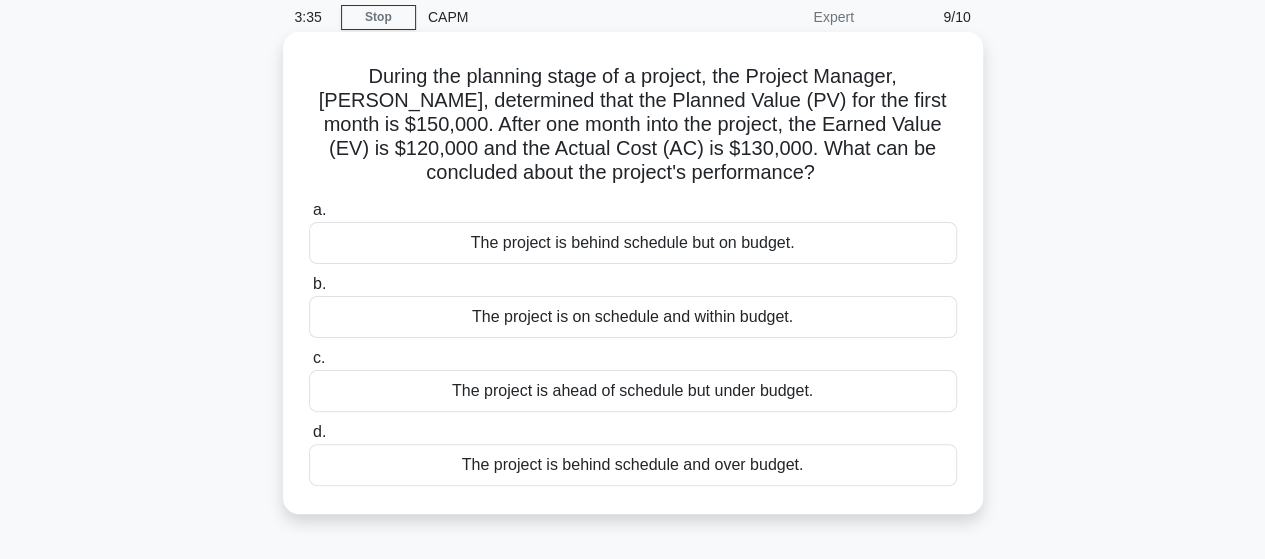 click on "The project is on schedule and within budget." at bounding box center (633, 317) 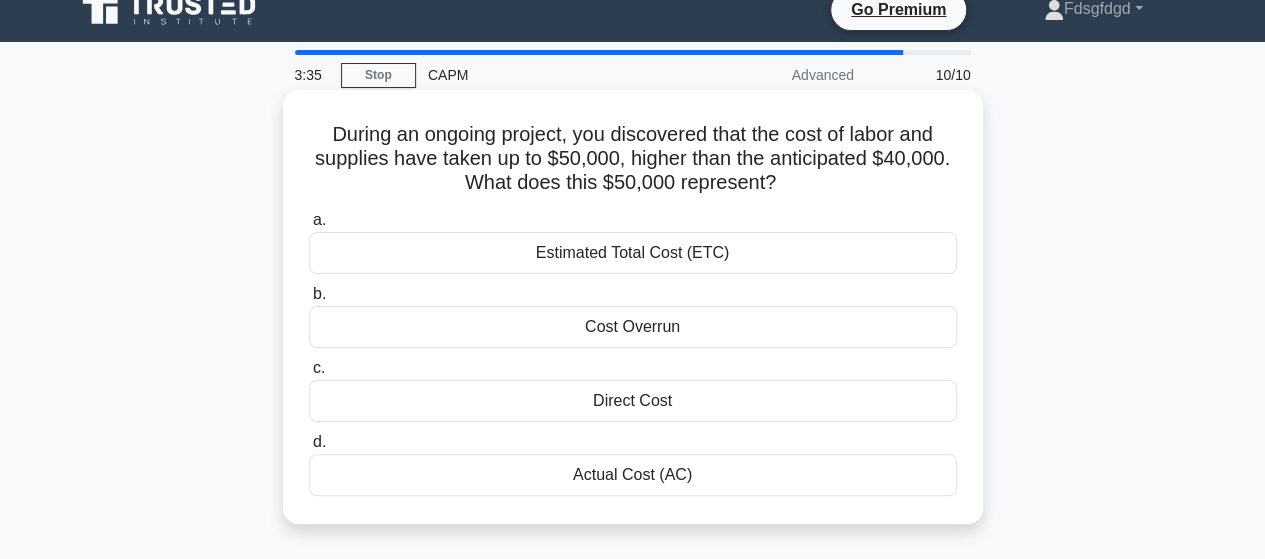 scroll, scrollTop: 0, scrollLeft: 0, axis: both 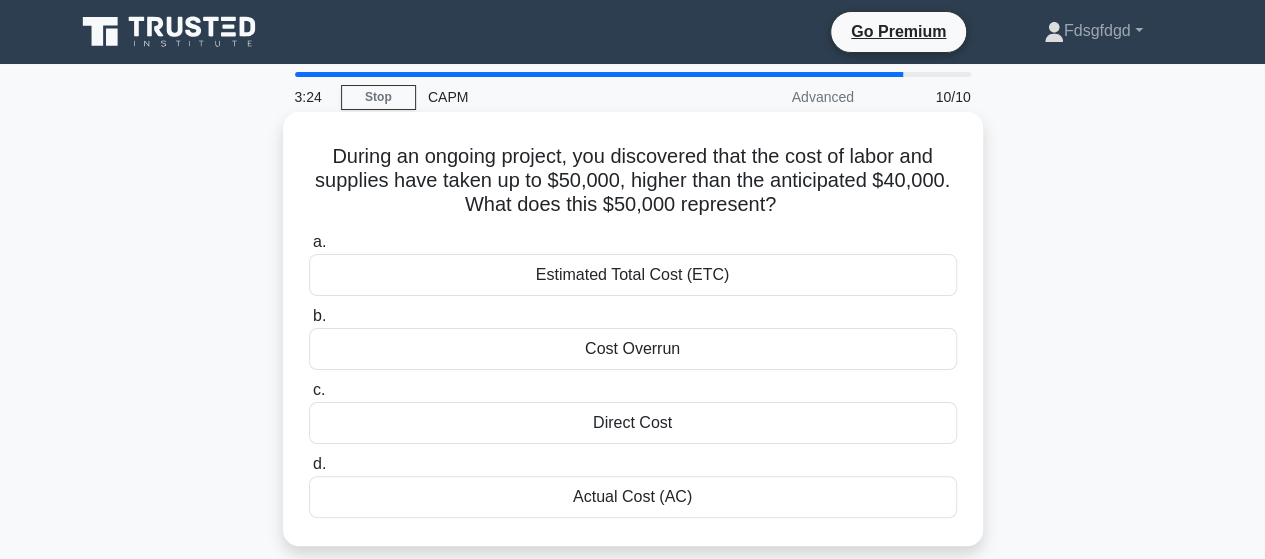 click on "Actual Cost (AC)" at bounding box center [633, 497] 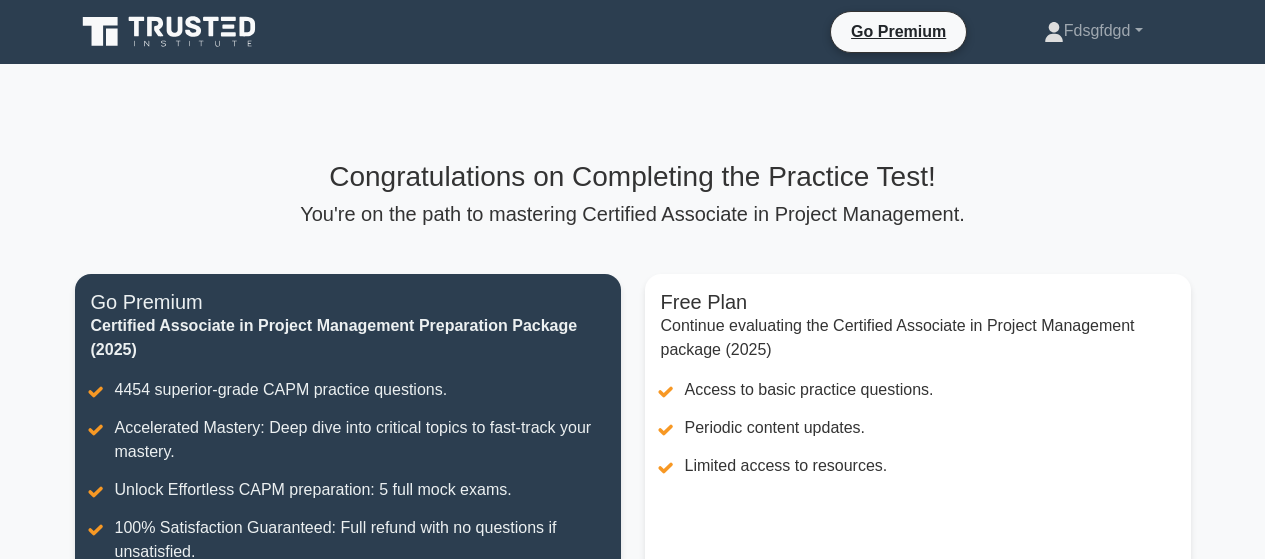scroll, scrollTop: 0, scrollLeft: 0, axis: both 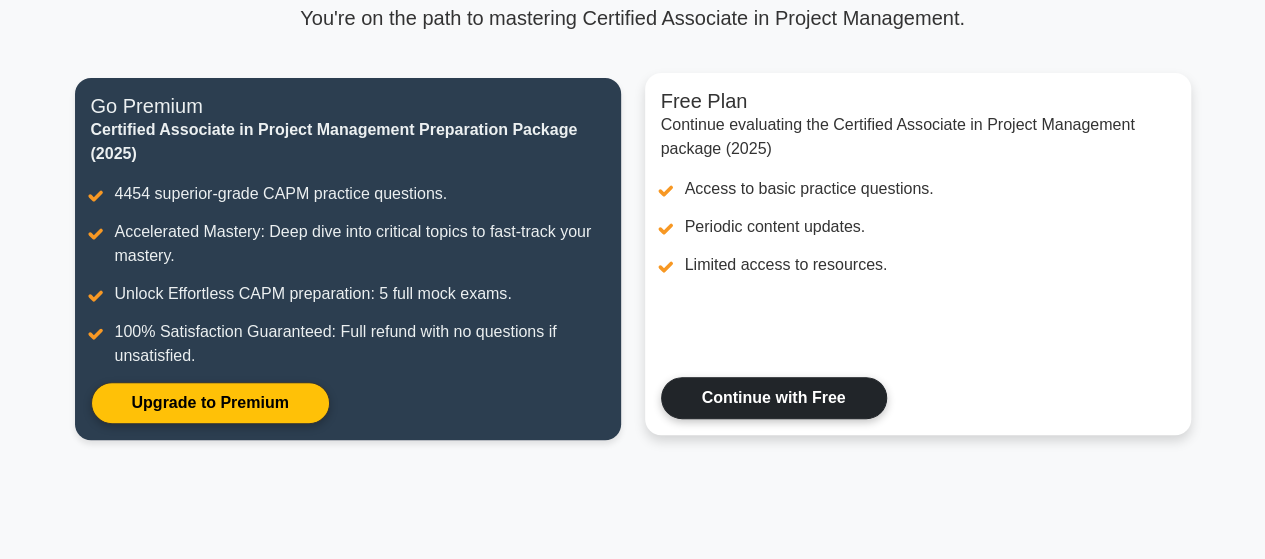 click on "Continue with Free" at bounding box center (774, 398) 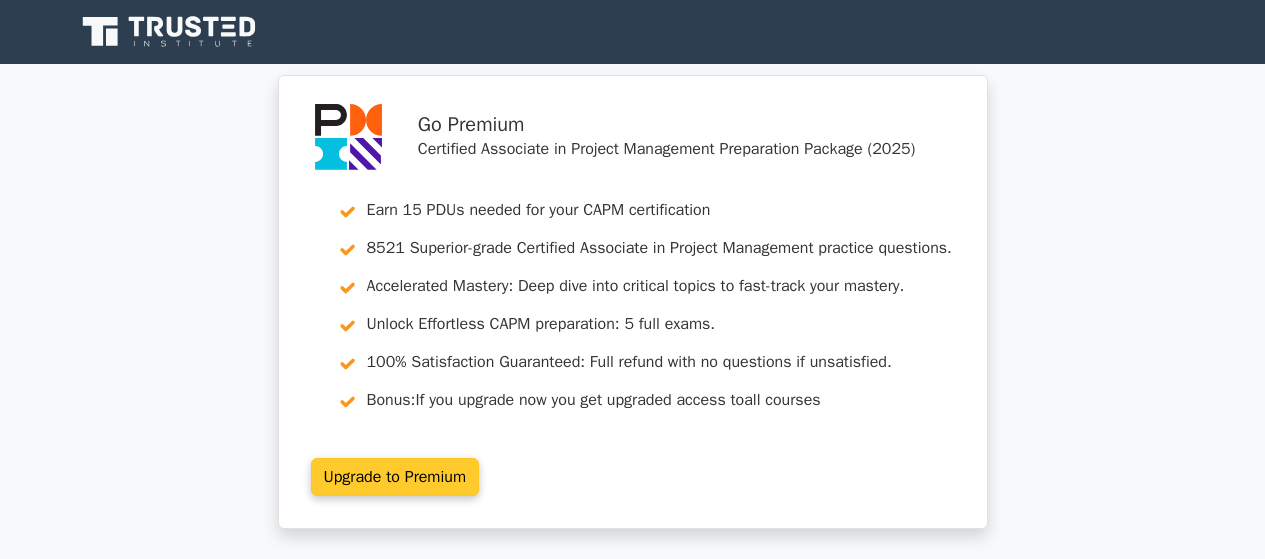 scroll, scrollTop: 0, scrollLeft: 0, axis: both 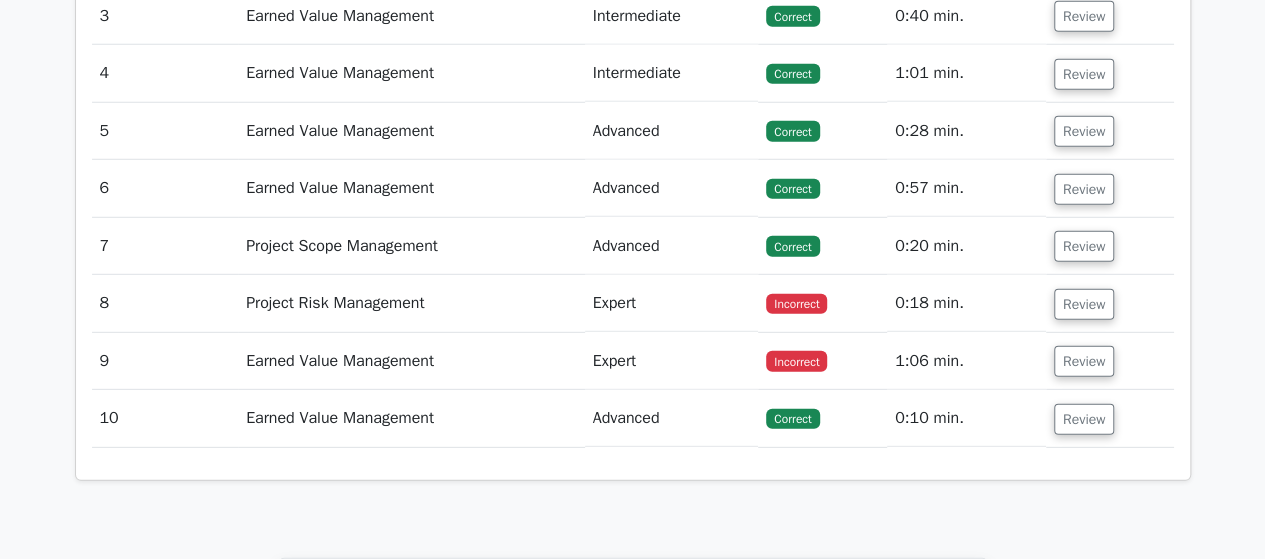 click on "Expert" at bounding box center [672, 303] 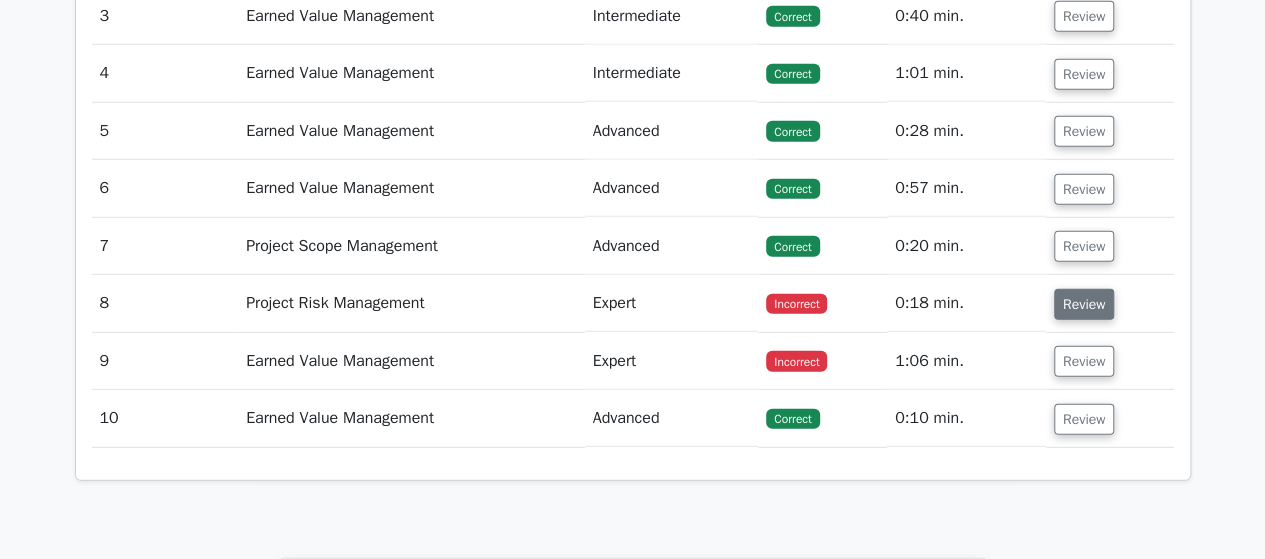 click on "Review" at bounding box center (1084, 304) 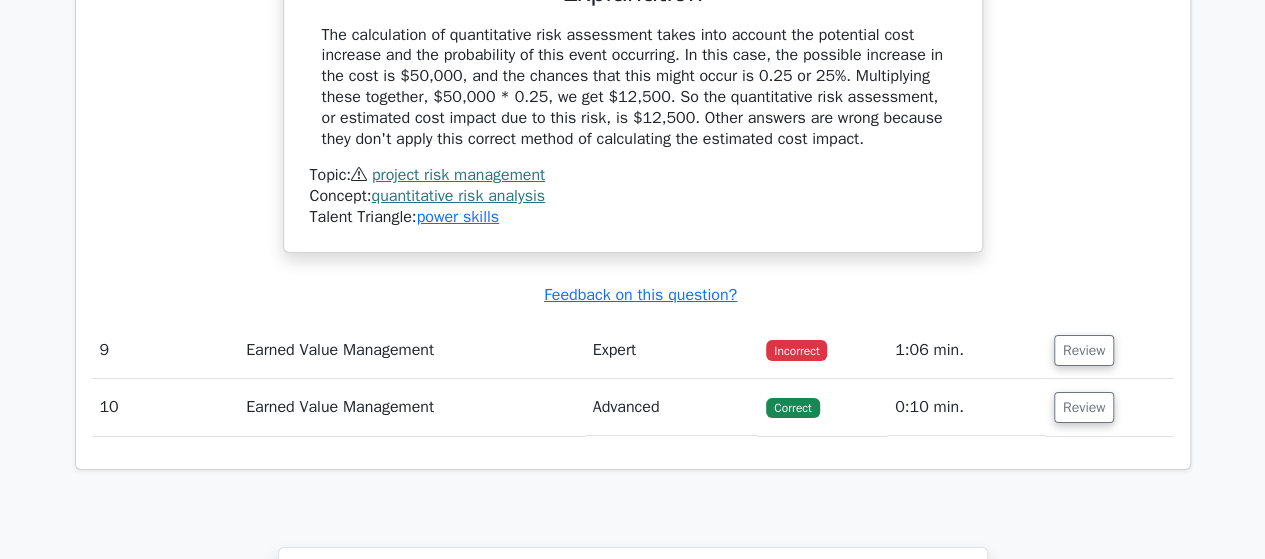 scroll, scrollTop: 3546, scrollLeft: 0, axis: vertical 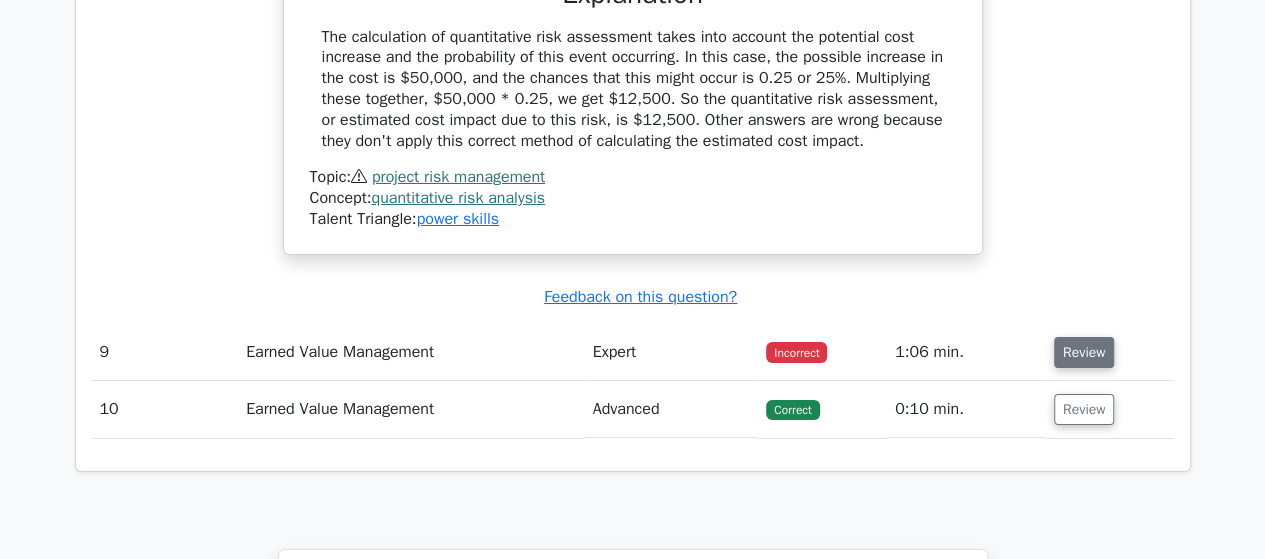 click on "Review" at bounding box center (1084, 352) 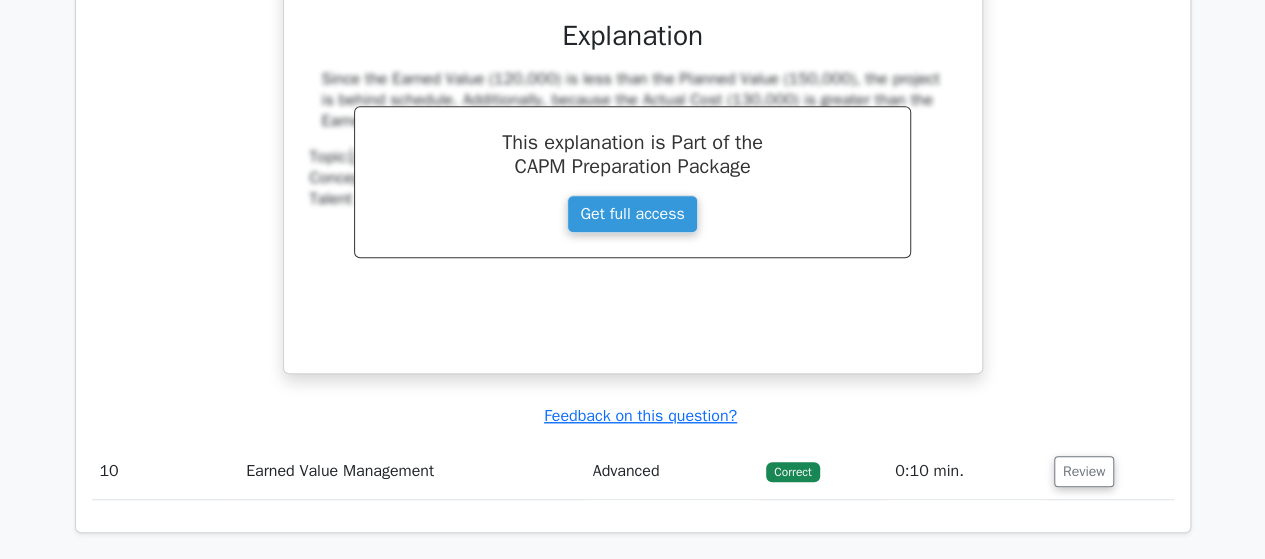 scroll, scrollTop: 4362, scrollLeft: 0, axis: vertical 